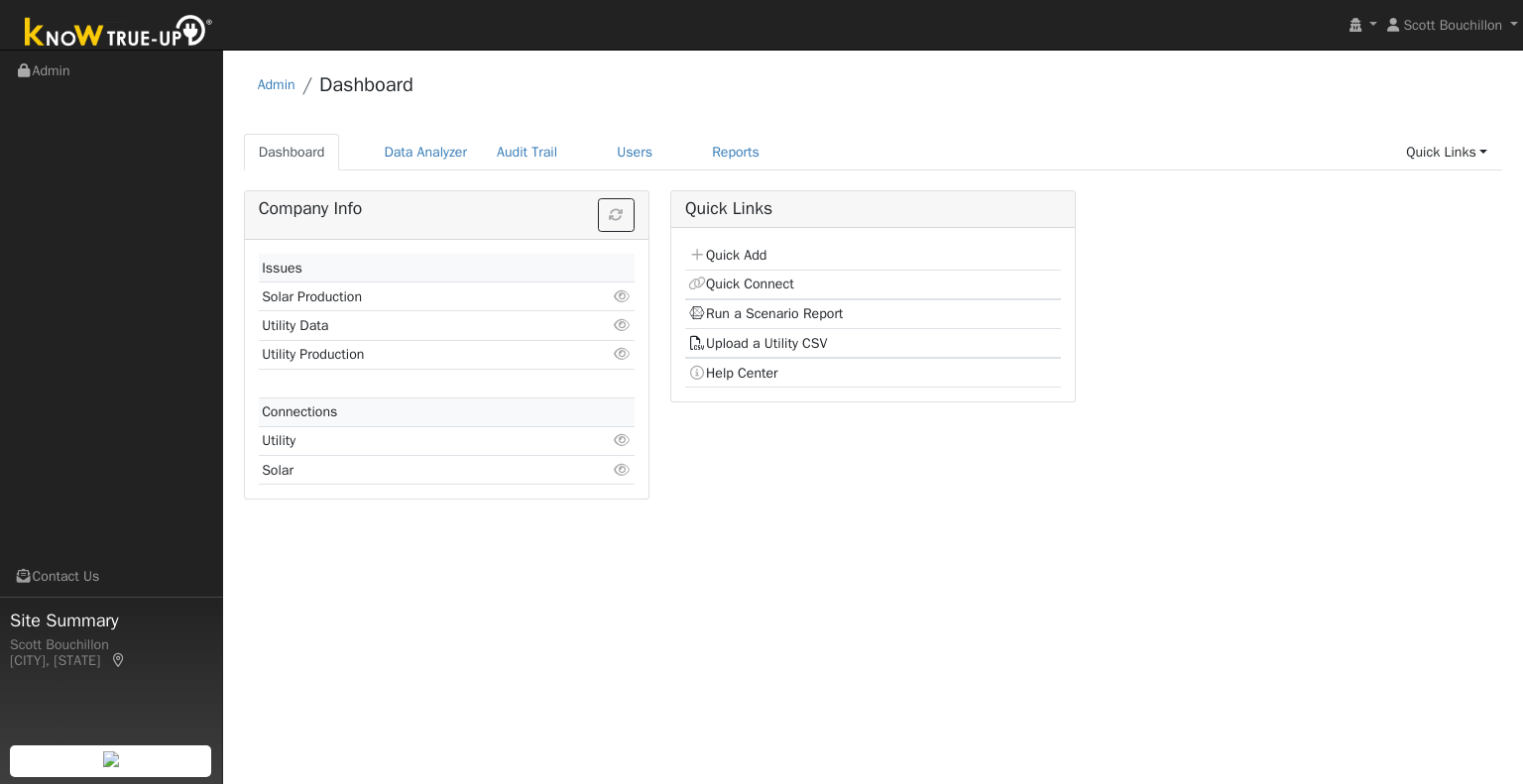 scroll, scrollTop: 0, scrollLeft: 0, axis: both 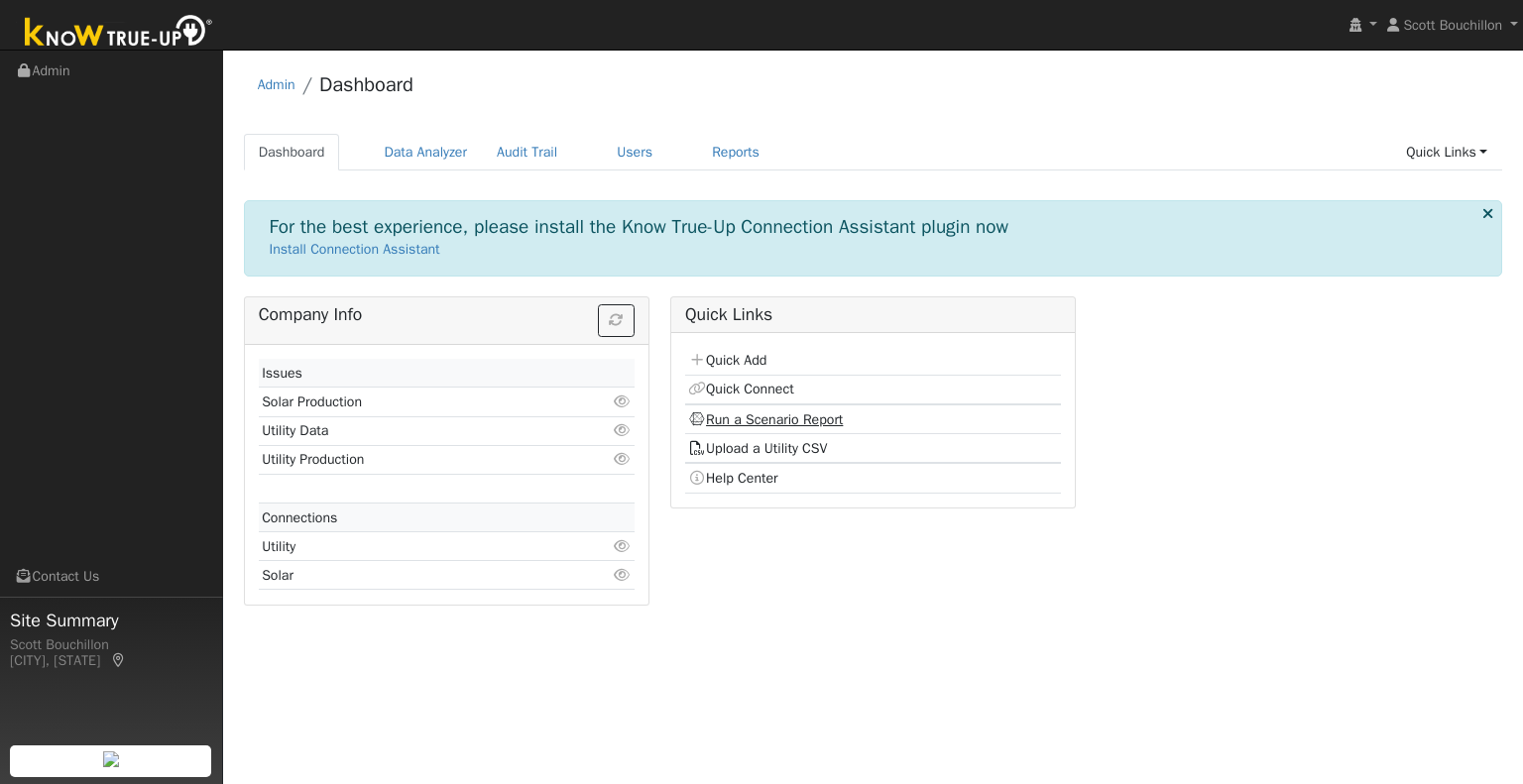 click on "Run a Scenario Report" at bounding box center [765, 419] 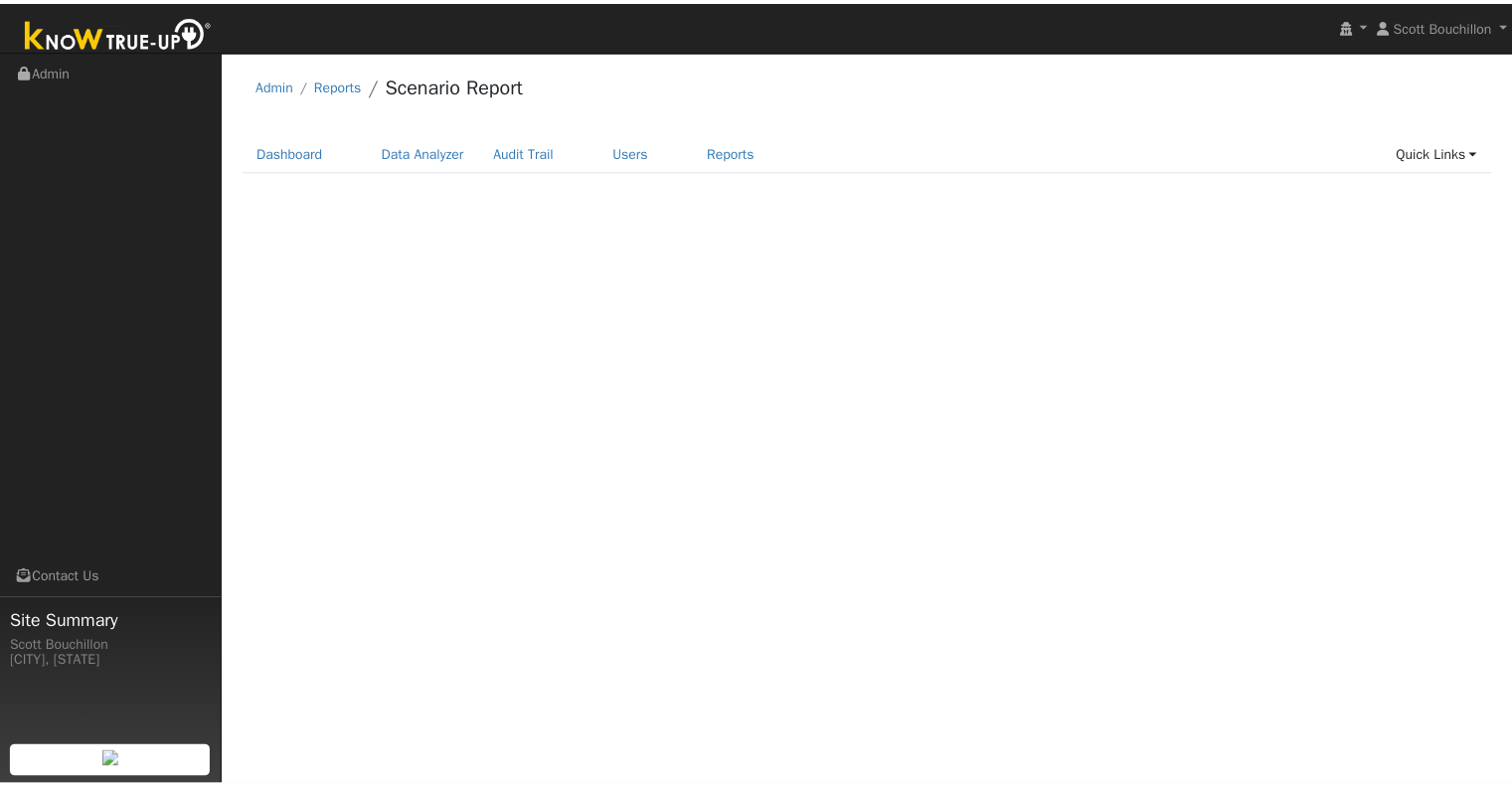 scroll, scrollTop: 0, scrollLeft: 0, axis: both 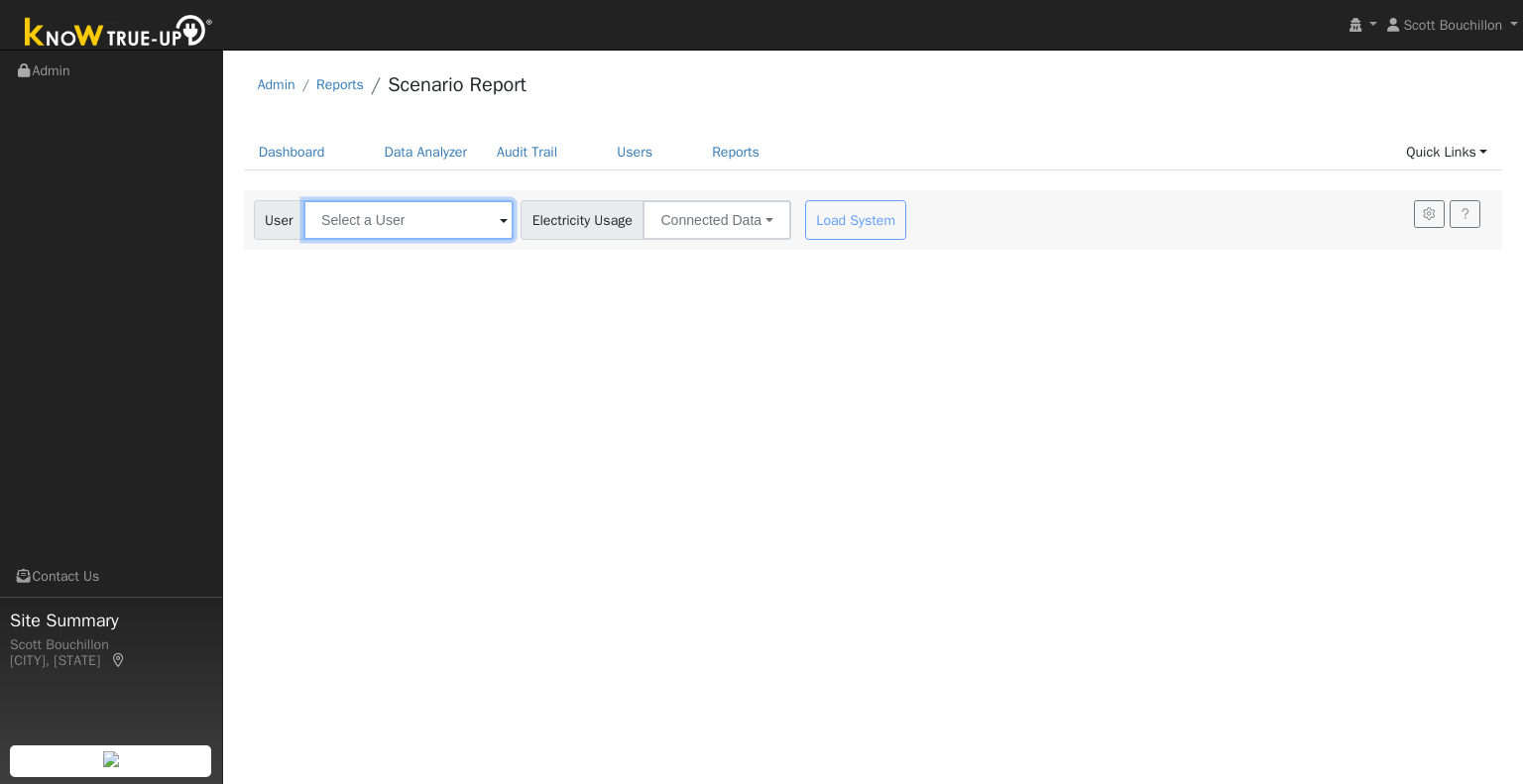 click at bounding box center (409, 220) 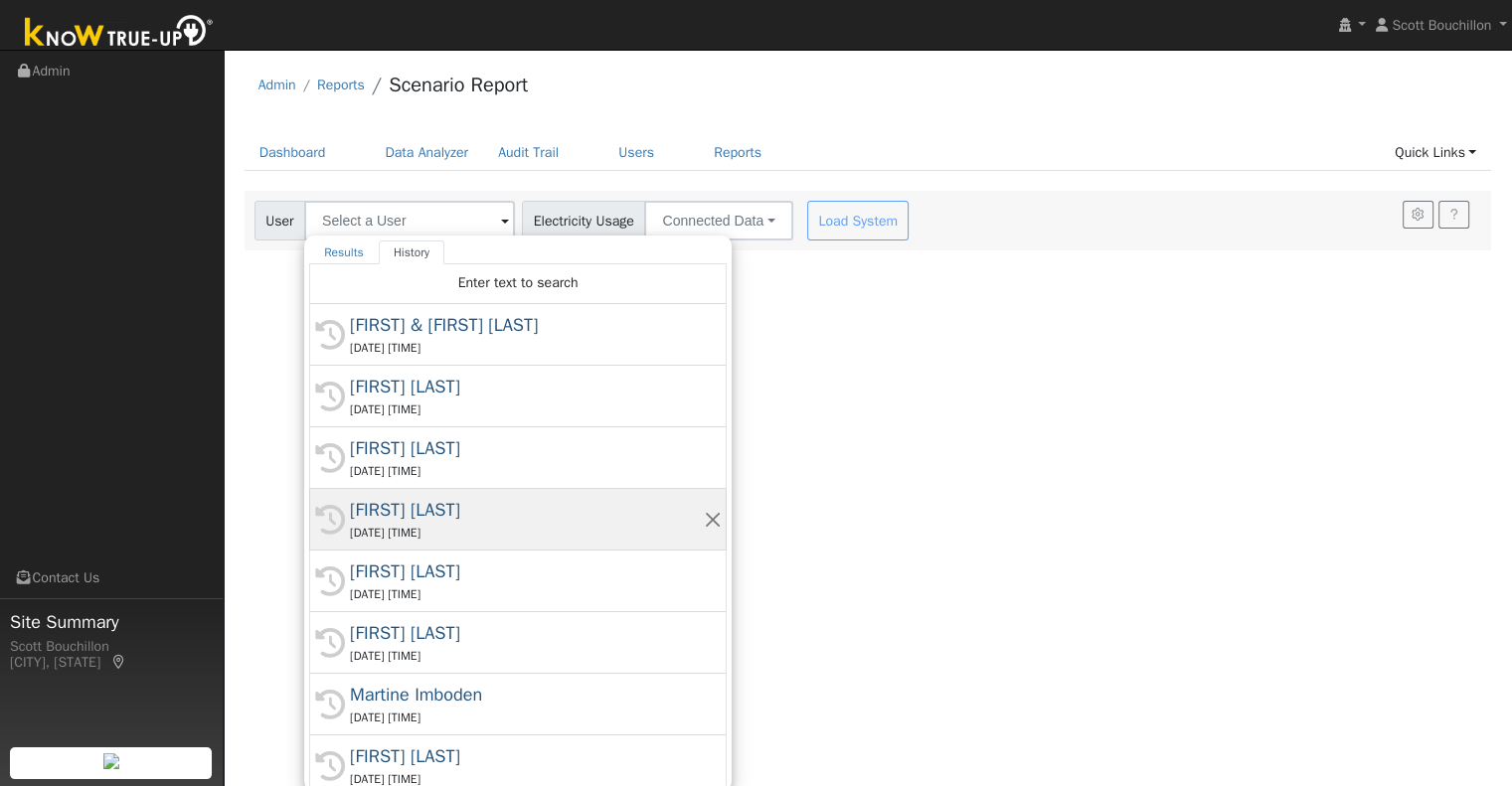 click on "[FIRST] [LAST]" at bounding box center [527, 510] 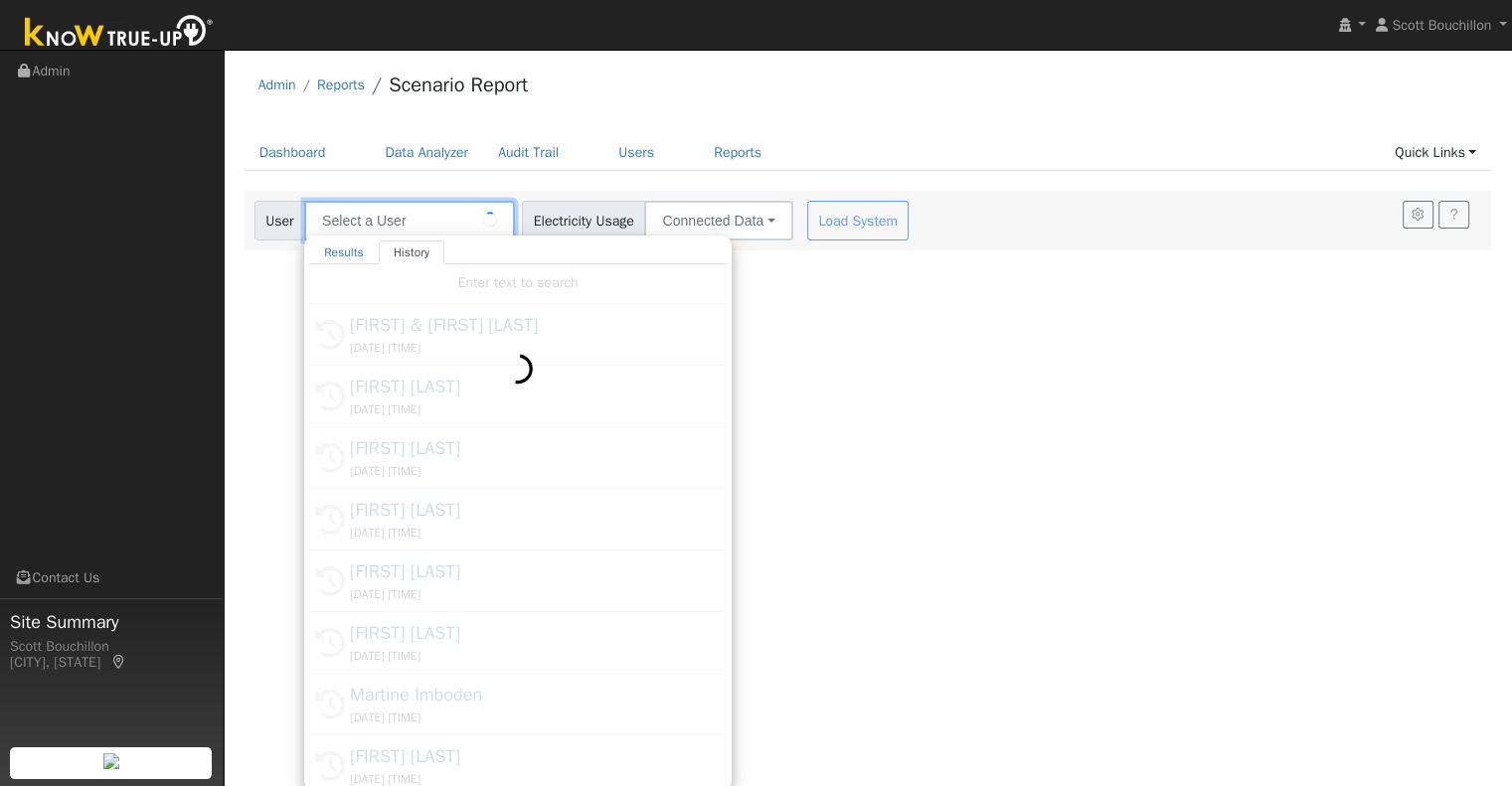 type on "[FIRST] [LAST]" 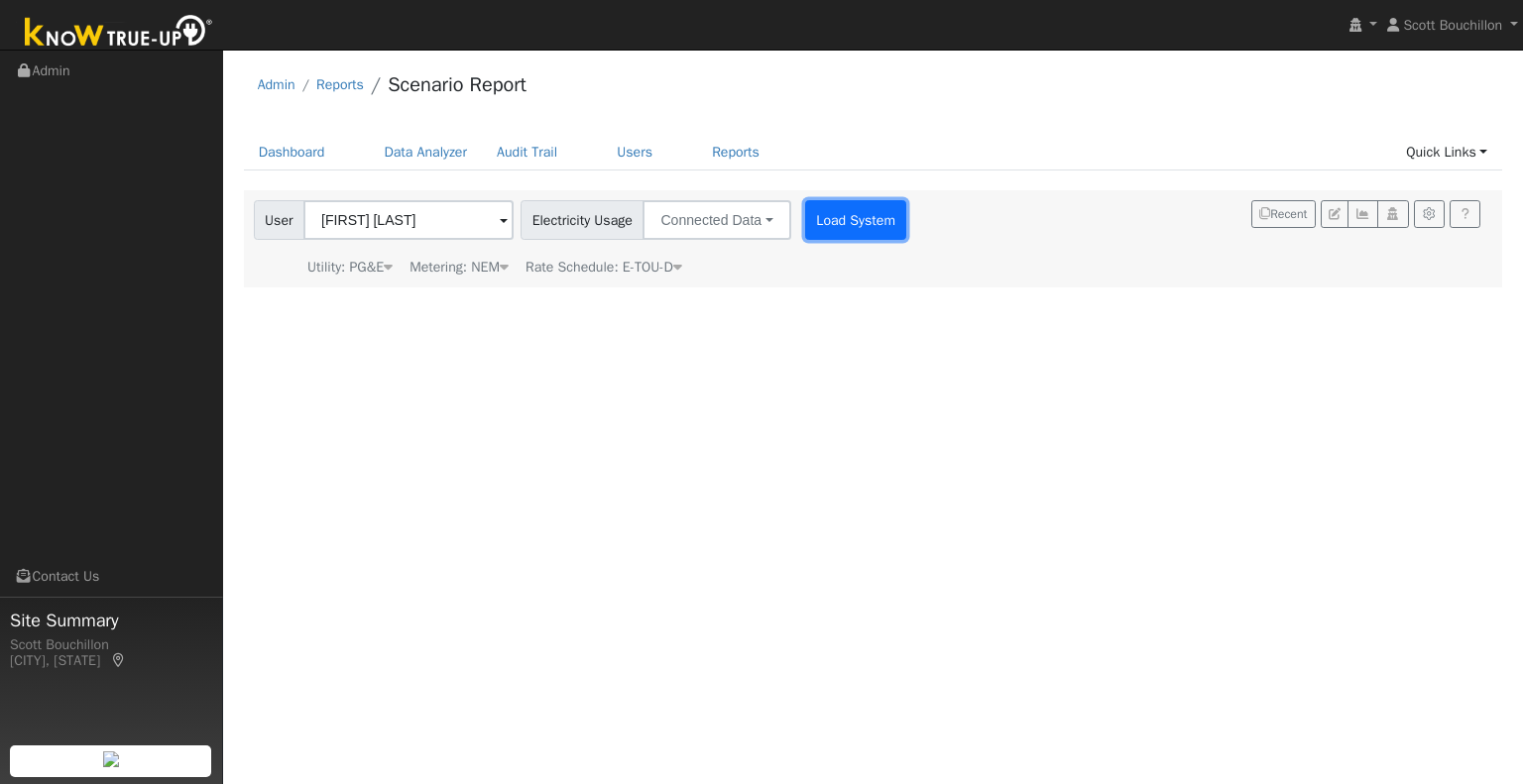 click on "Load System" at bounding box center (856, 220) 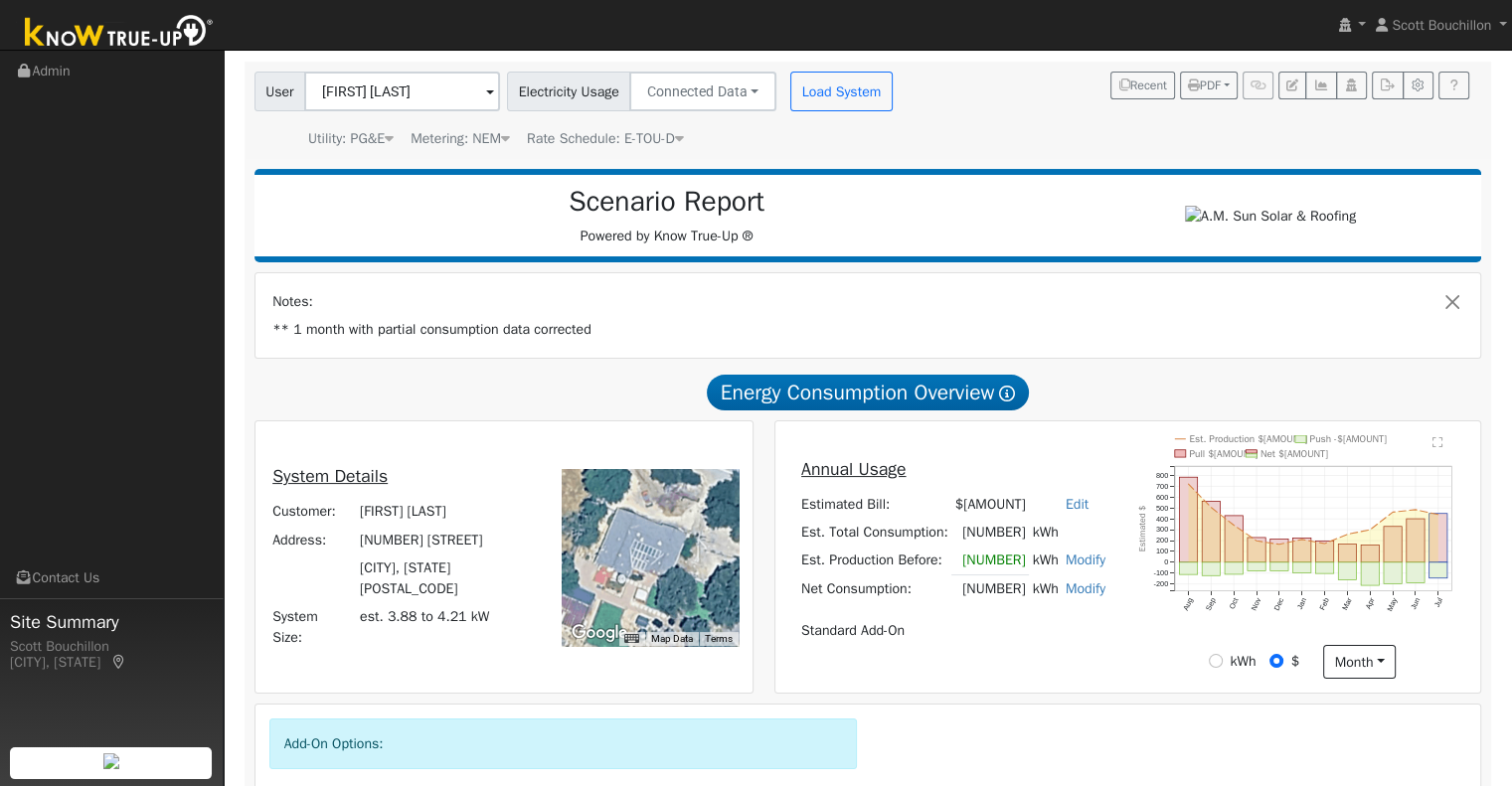 scroll, scrollTop: 383, scrollLeft: 0, axis: vertical 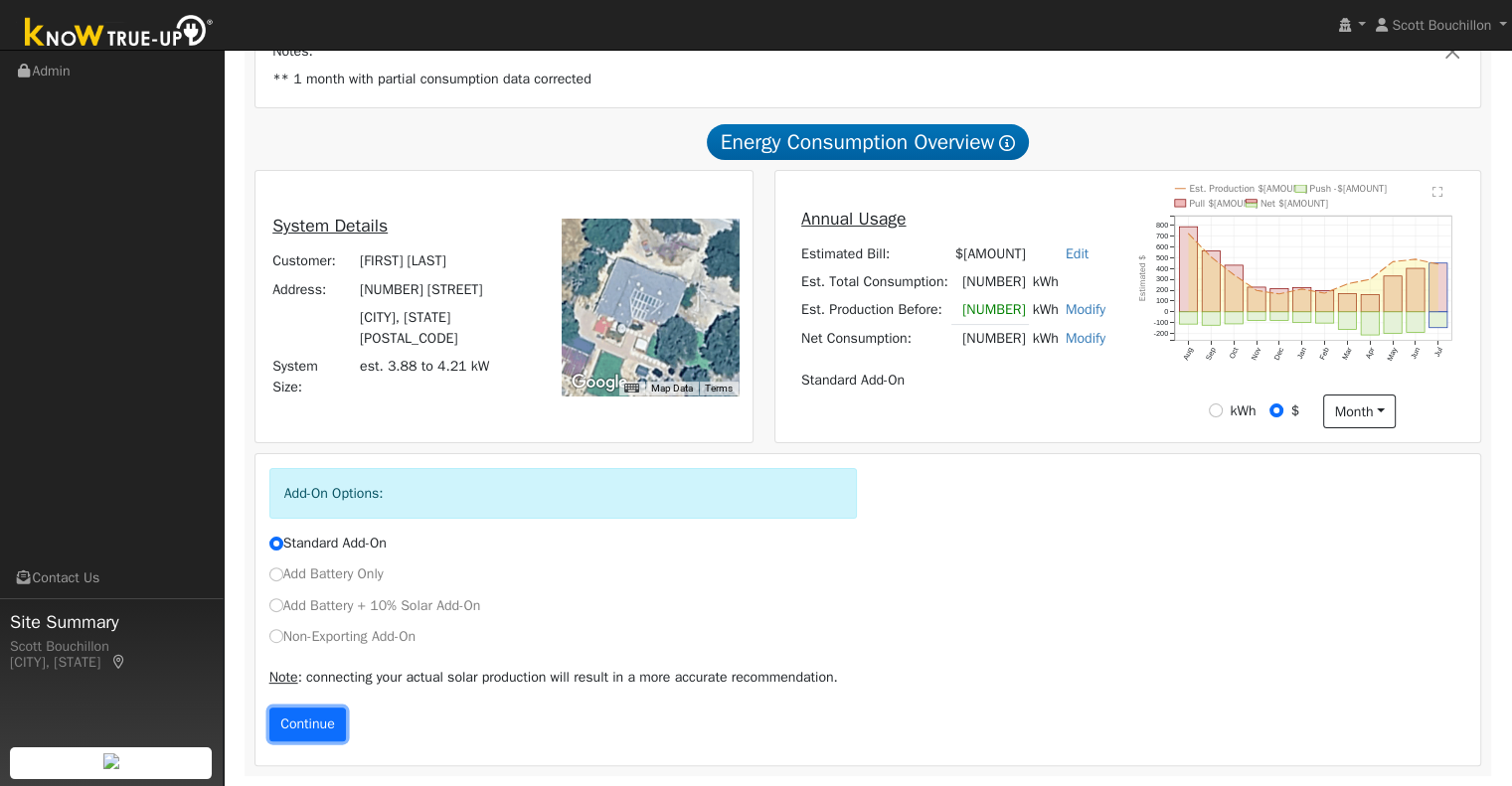 click on "Continue" at bounding box center (308, 724) 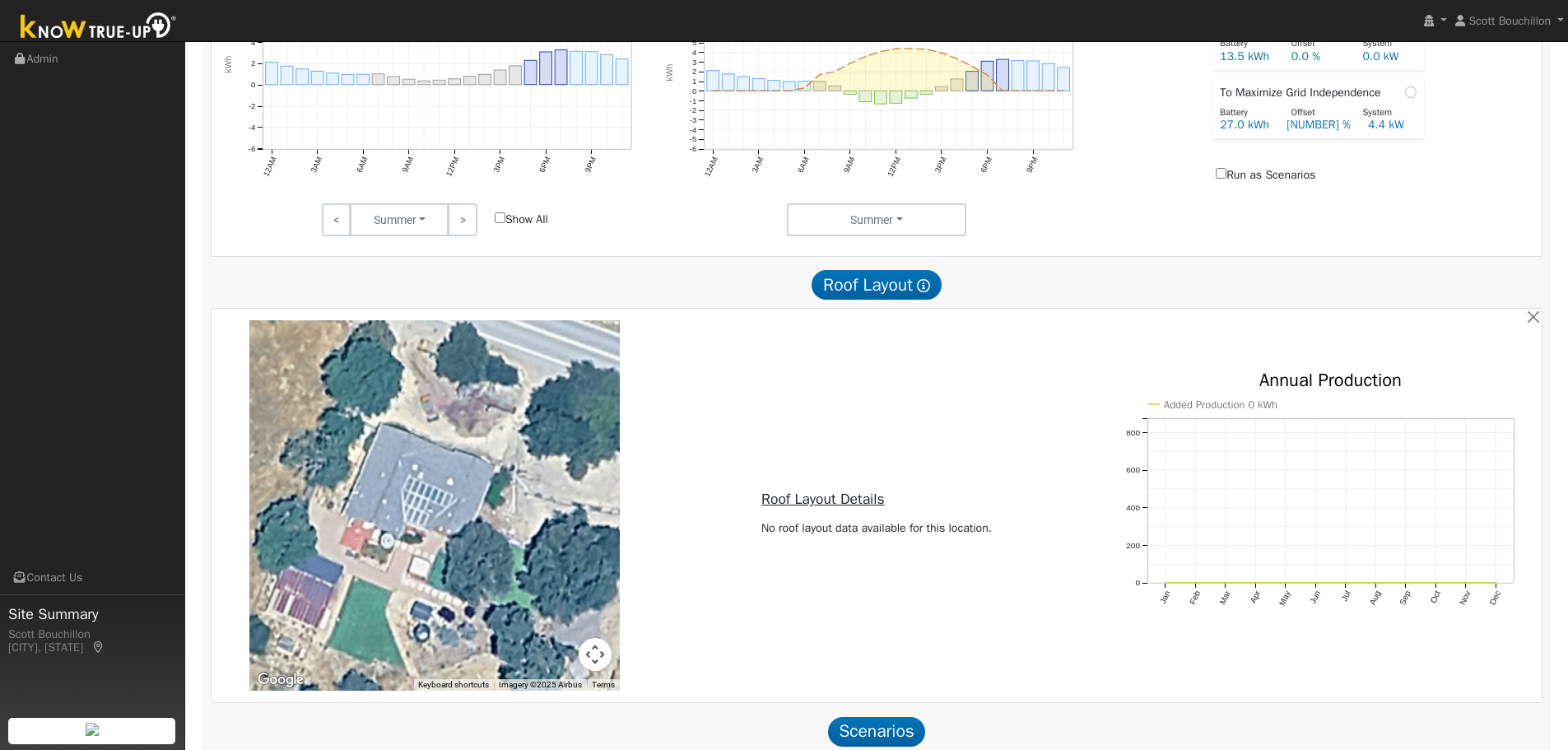 scroll, scrollTop: 1217, scrollLeft: 0, axis: vertical 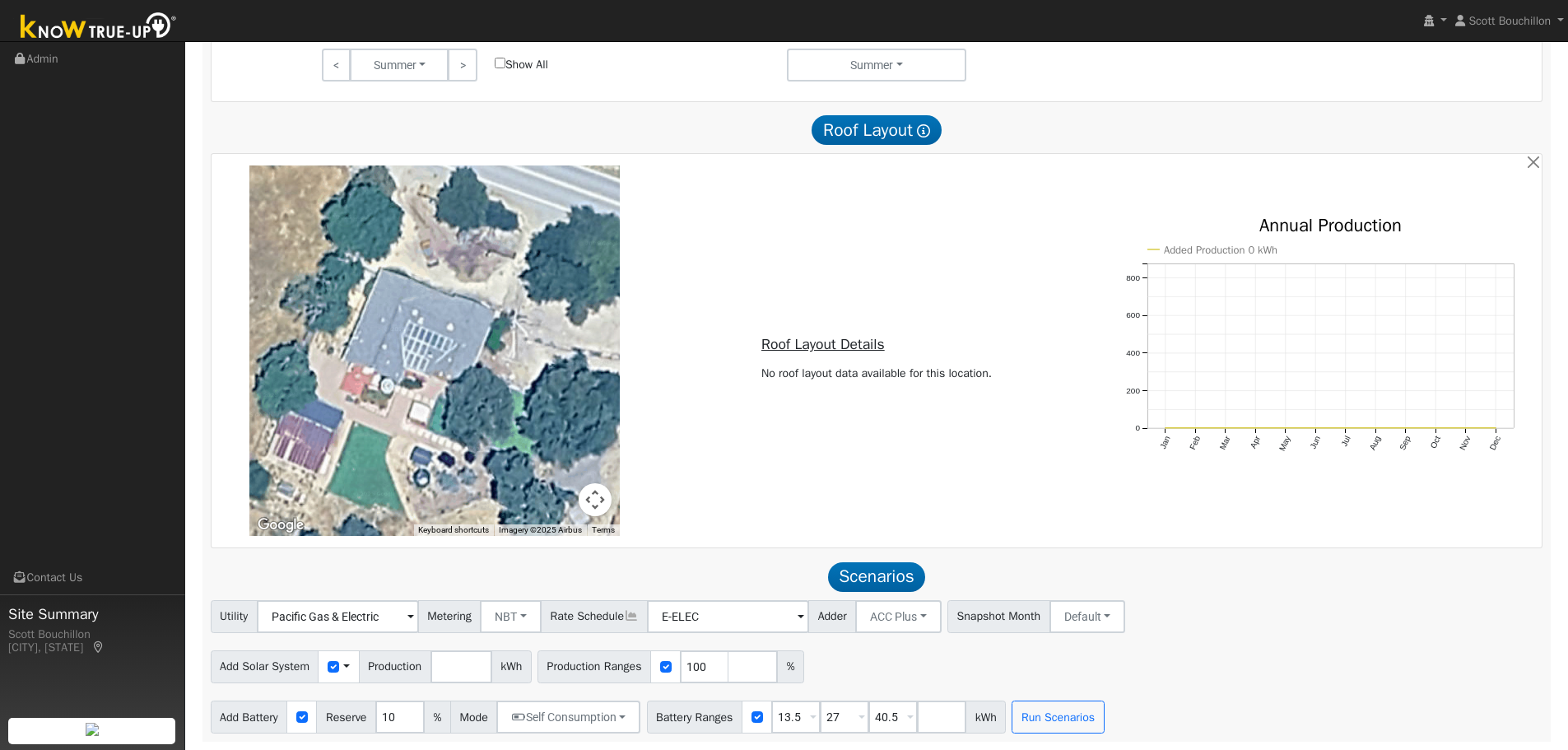 click on "To navigate the map with touch gestures double-tap and hold your finger on the map, then drag the map. ← Move left → Move right ↑ Move up ↓ Move down + Zoom in - Zoom out Home Jump left by [NUMBER]% End Jump right by [NUMBER]% Page Up Jump up by [NUMBER]% Page Down Jump down by [NUMBER]% Keyboard shortcuts Map Data Imagery ©[YEAR] Airbus Imagery ©[YEAR] Airbus [NUMBER] m  Click to toggle between metric and imperial units Terms Report a map error Roof Layout Details No roof layout data available for this location. Added Production [NUMBER] kWh Jan Feb Mar Apr May Jun Jul Aug Sep Oct Nov Dec [NUMBER] [NUMBER] [NUMBER] [NUMBER] [NUMBER] [NUMBER] [NUMBER] [NUMBER] [NUMBER] [NUMBER] [NUMBER] [NUMBER] Annual Production onclick="" onclick="" onclick="" onclick="" onclick="" onclick="" onclick="" onclick="" onclick="" onclick="" onclick="" onclick=""" at bounding box center (877, 351) 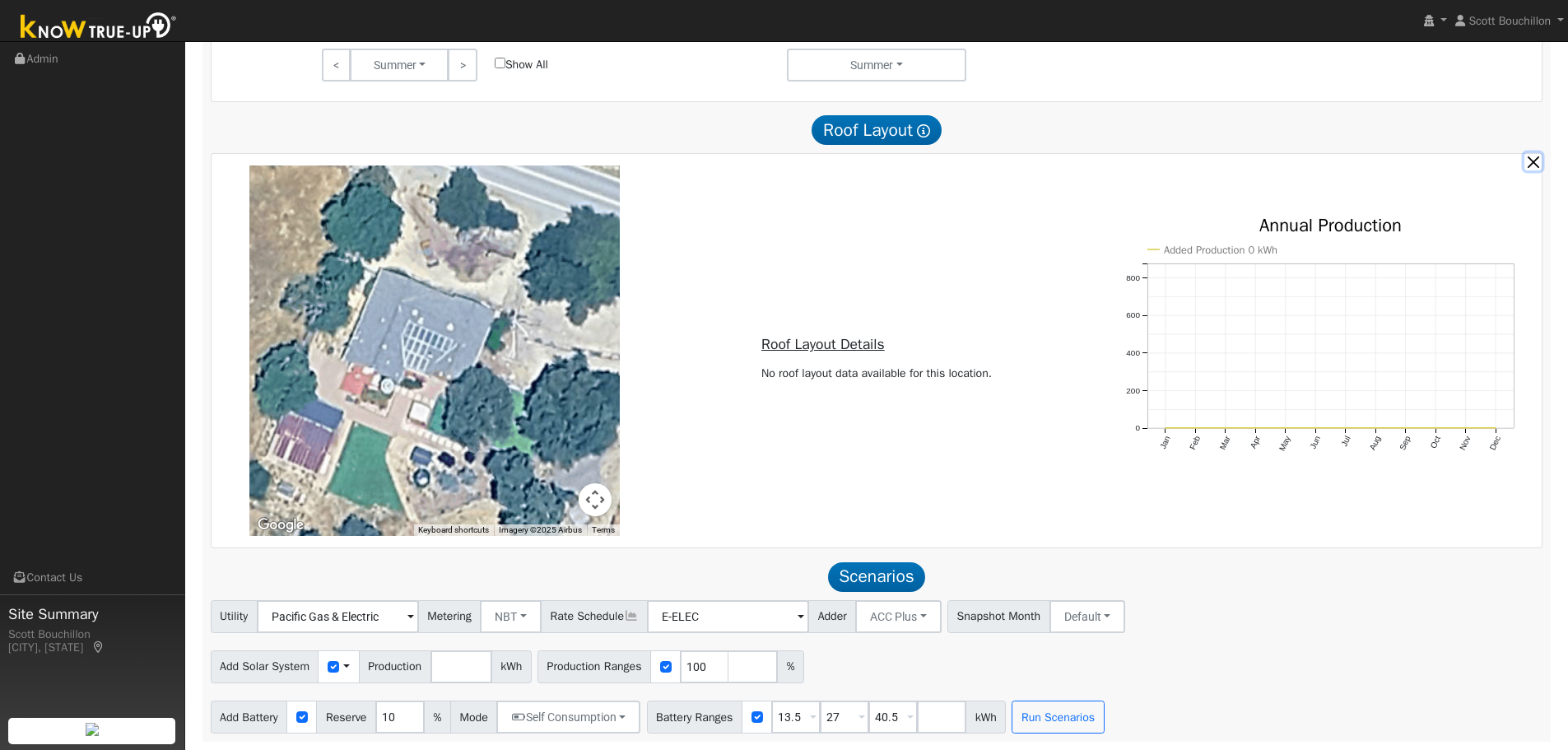 click at bounding box center [1533, 161] 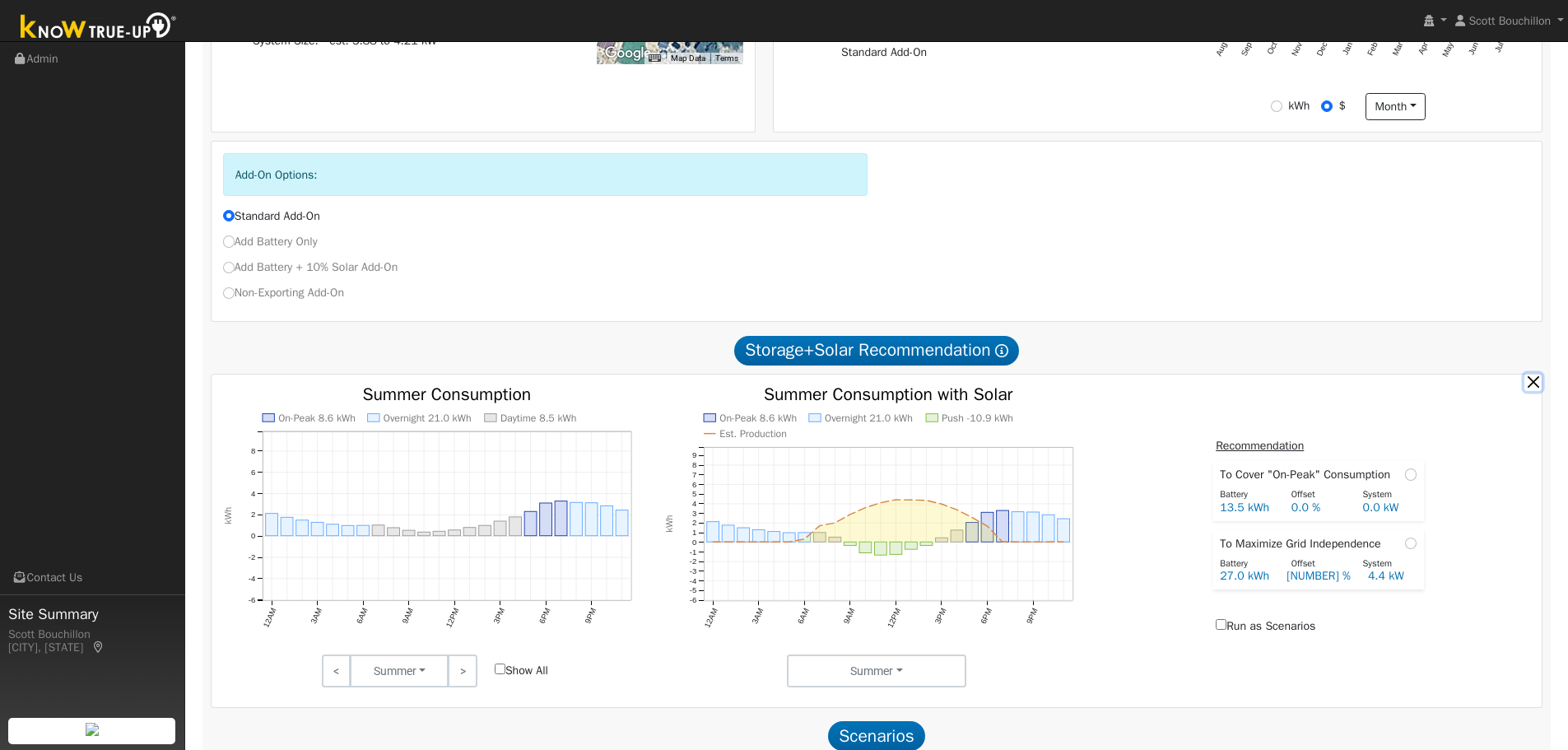 click at bounding box center [1533, 382] 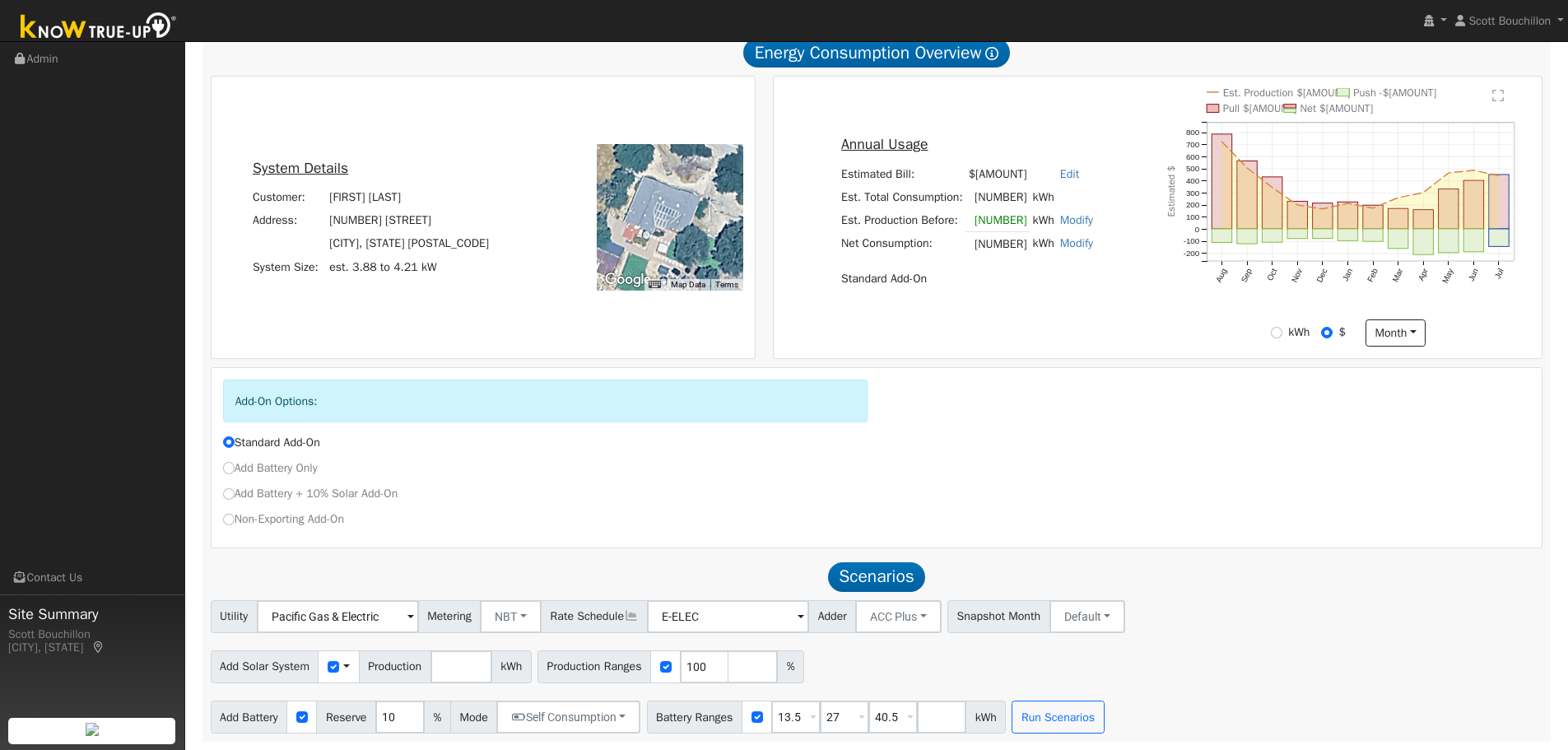 scroll, scrollTop: 385, scrollLeft: 0, axis: vertical 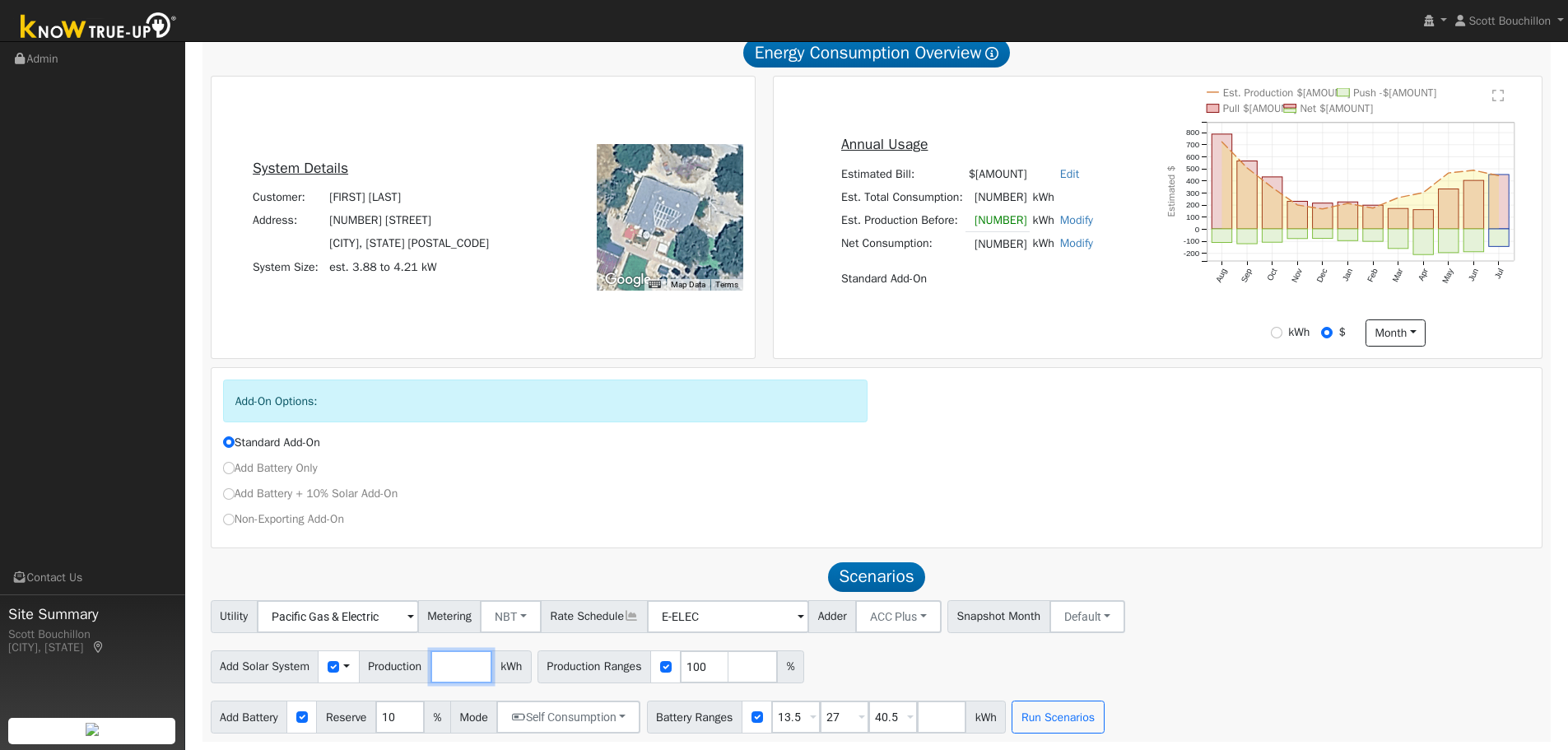drag, startPoint x: 468, startPoint y: 671, endPoint x: 408, endPoint y: 678, distance: 60.40695 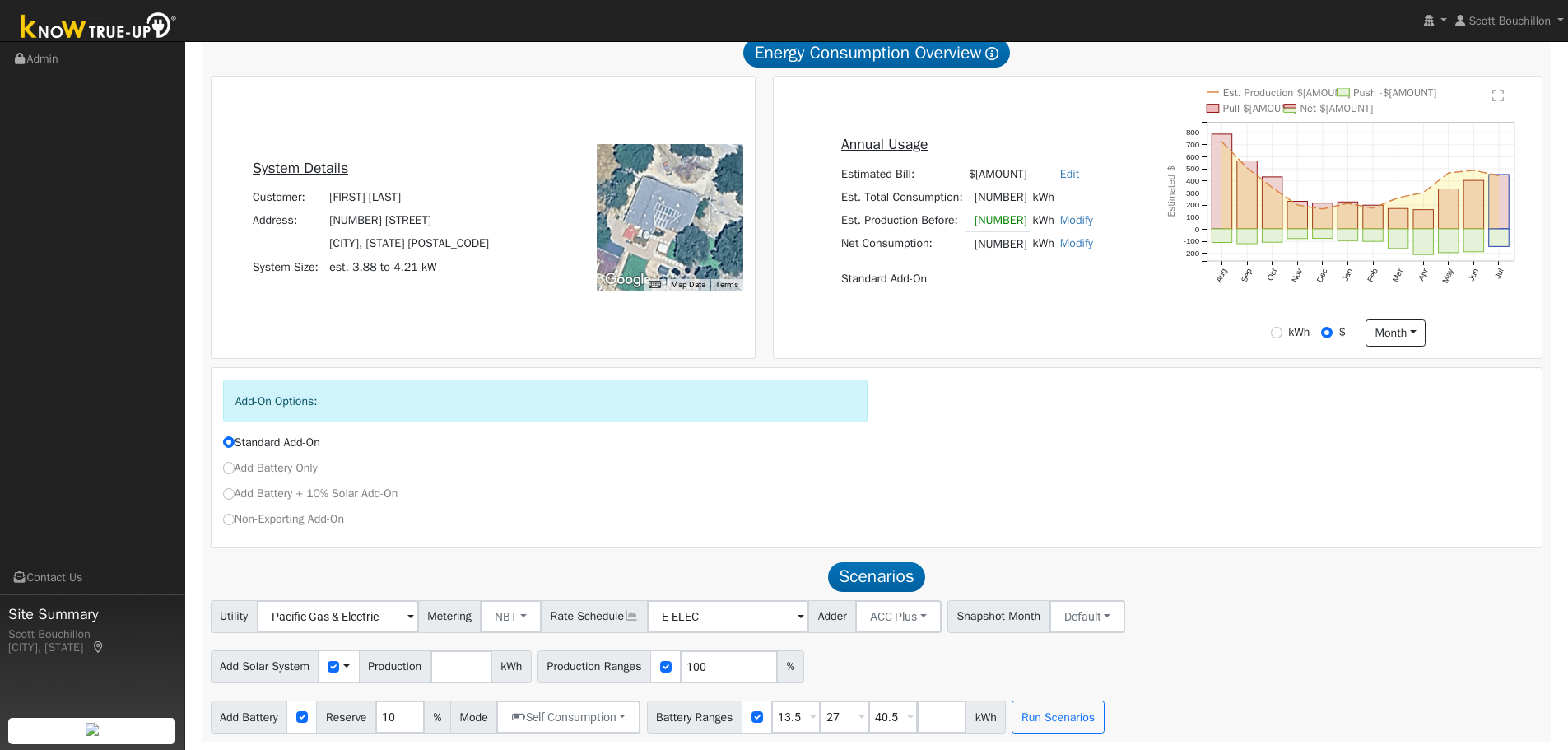 click on "Add Solar System Use CSV Data Production [NUMBER] kWh Production Ranges [NUMBER] %" at bounding box center (877, 664) 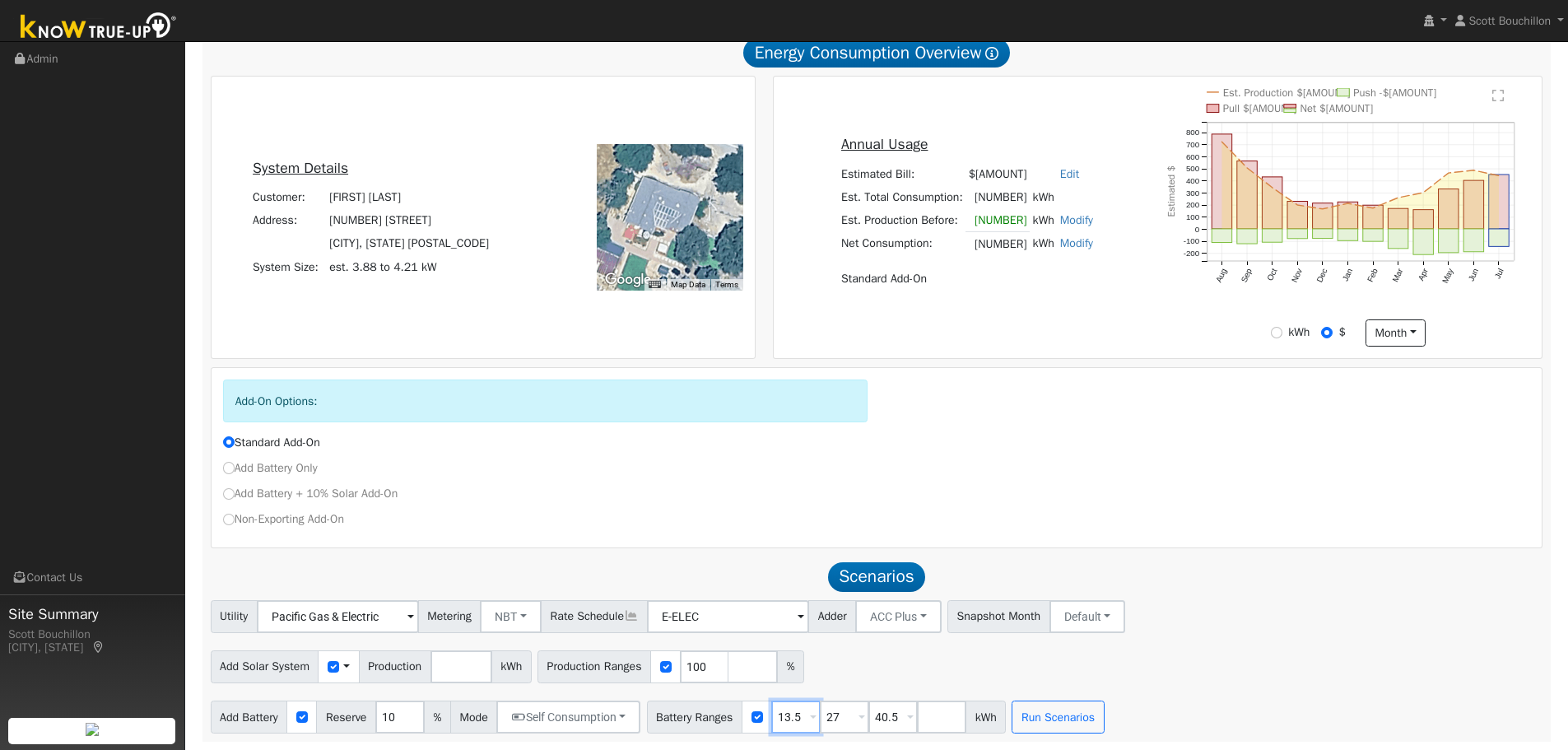 drag, startPoint x: 807, startPoint y: 719, endPoint x: 775, endPoint y: 717, distance: 32.062439 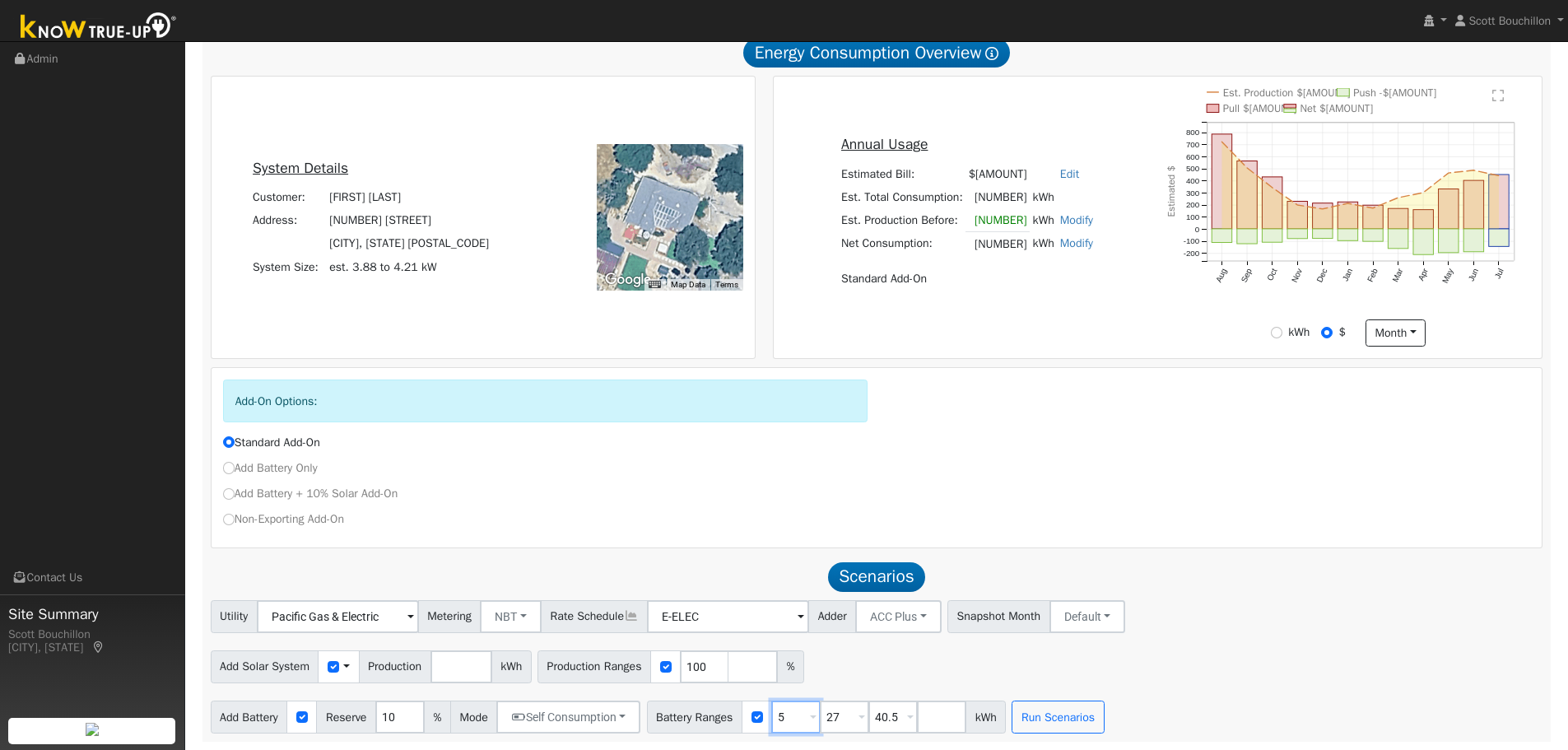 type on "5" 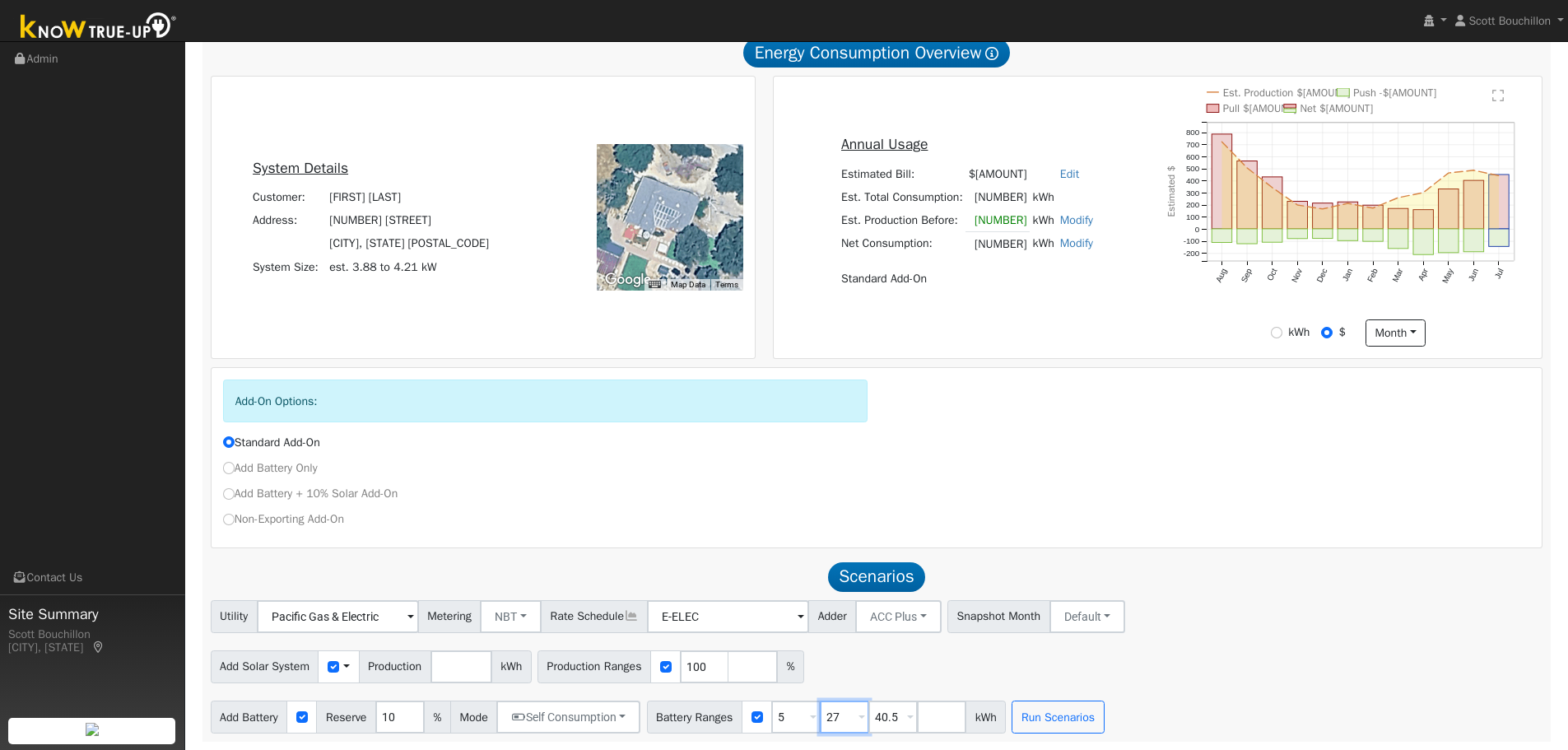 drag, startPoint x: 854, startPoint y: 720, endPoint x: 790, endPoint y: 726, distance: 64.28063 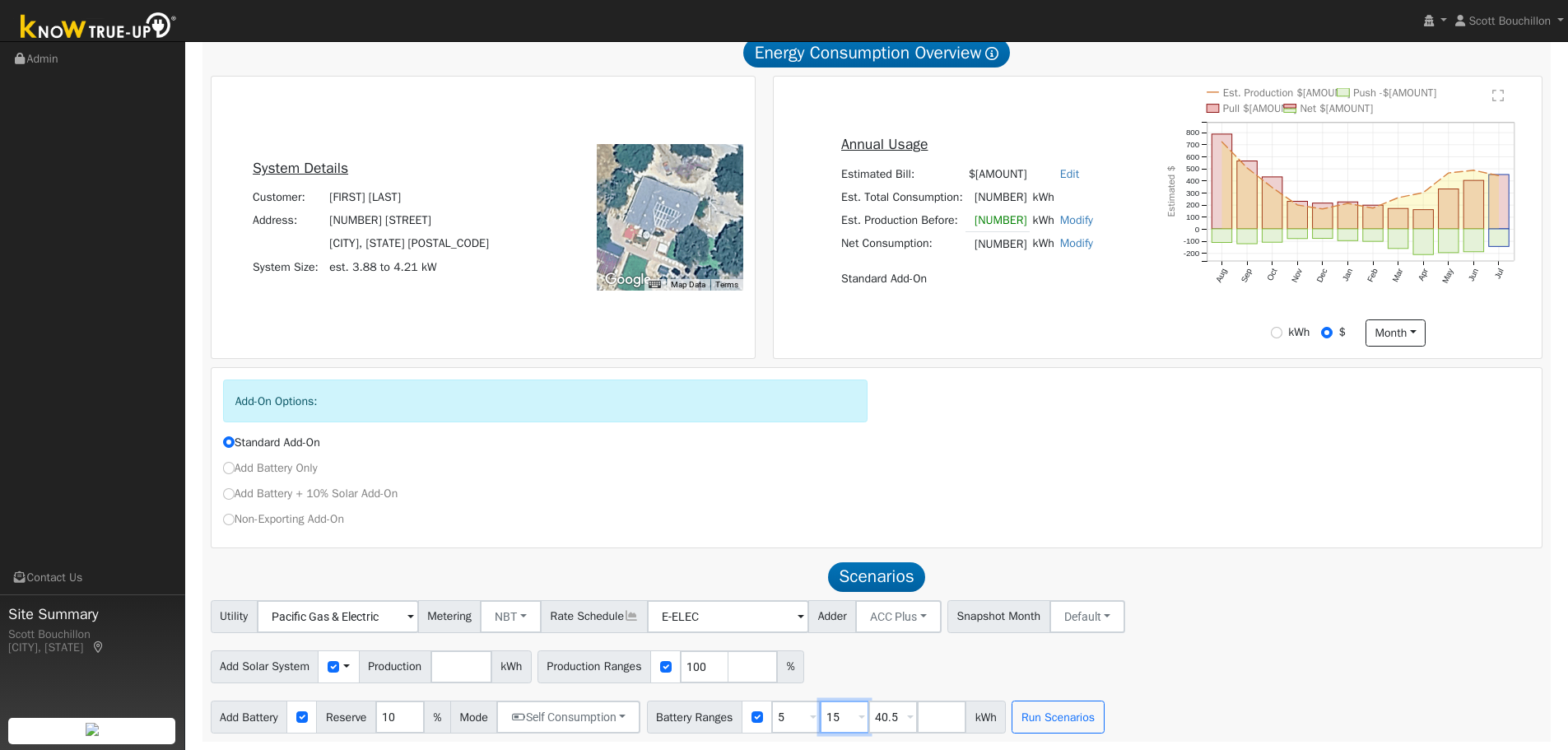 type on "15" 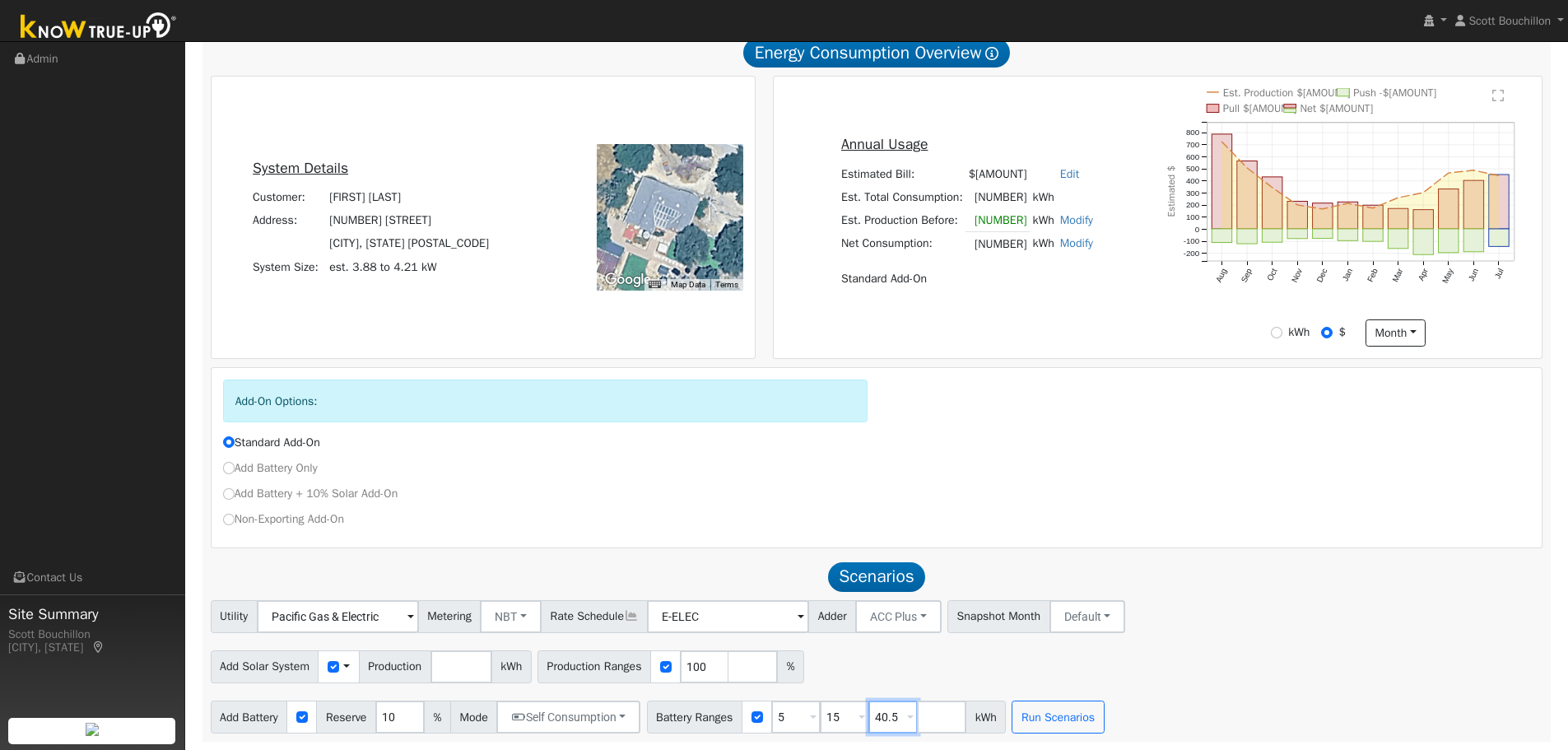 drag, startPoint x: 911, startPoint y: 712, endPoint x: 865, endPoint y: 715, distance: 46.0977 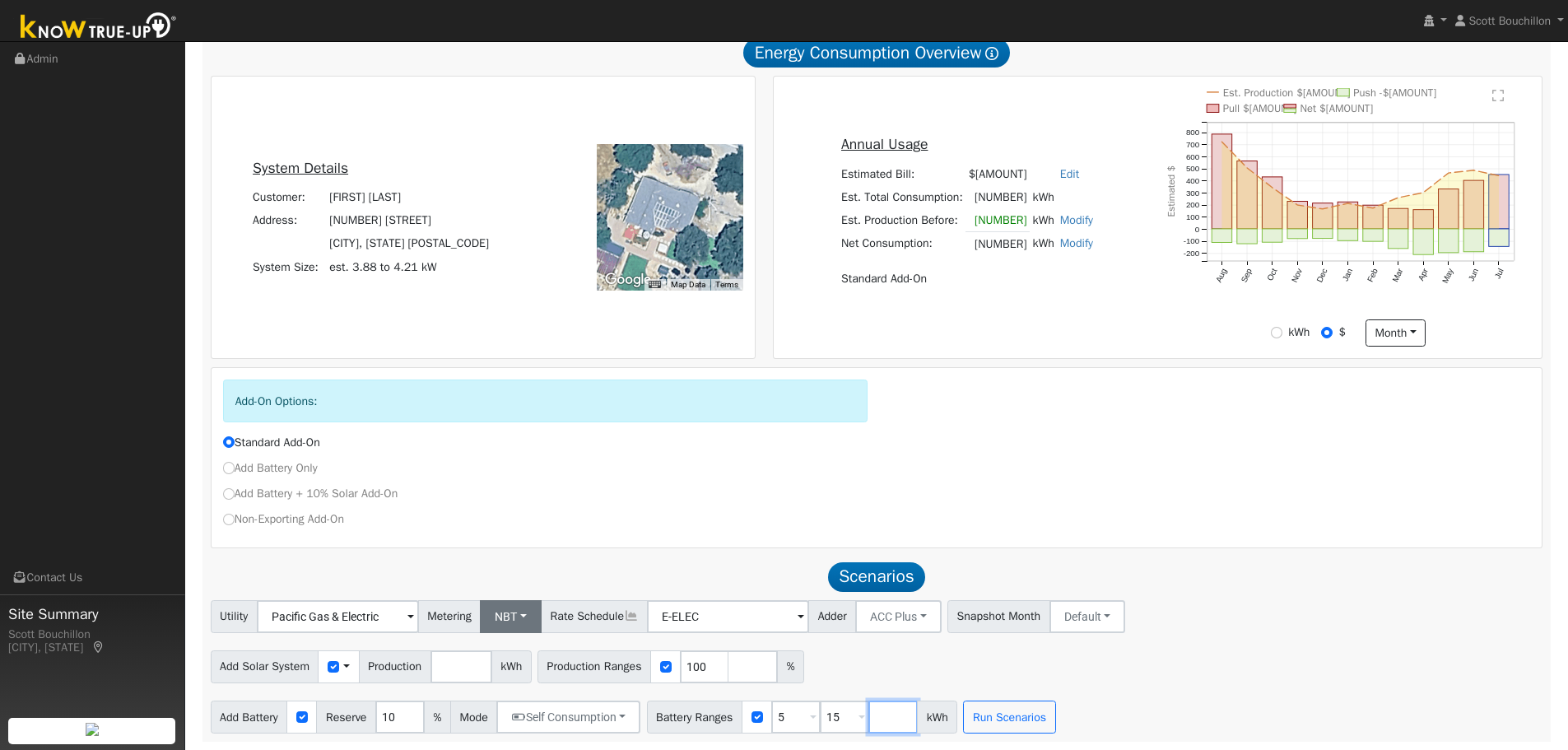 type 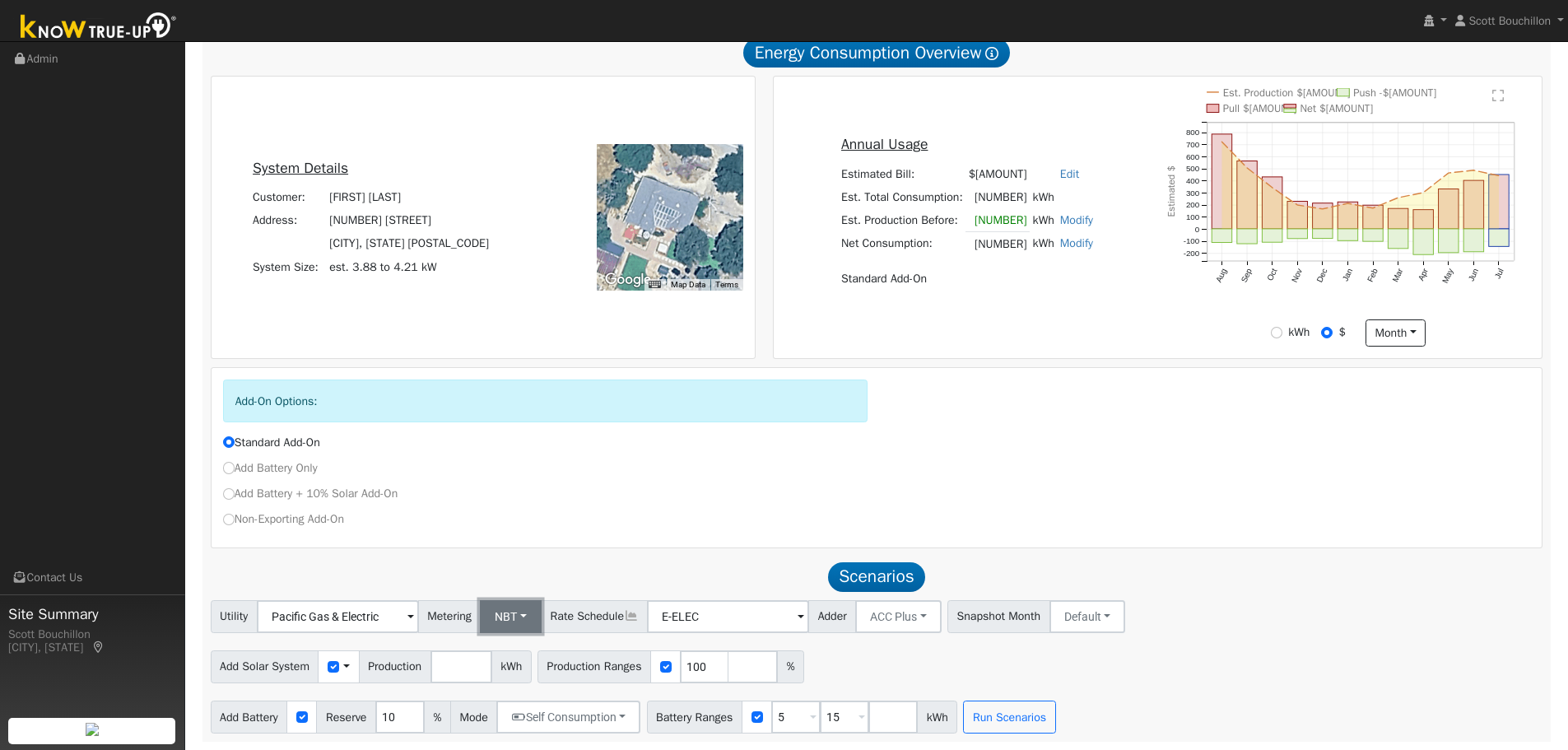 click on "NBT" at bounding box center [510, 617] 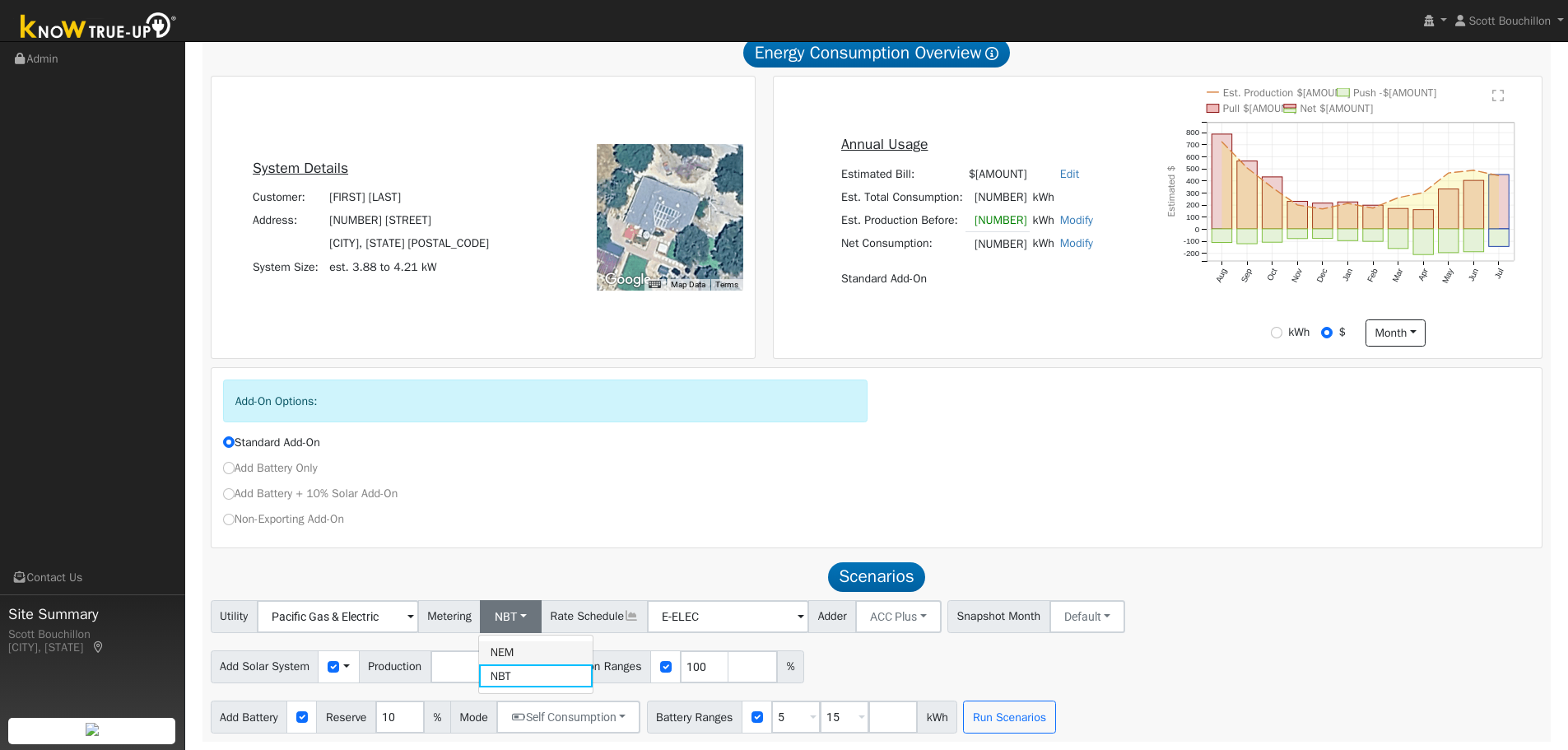 click on "NEM" at bounding box center [536, 653] 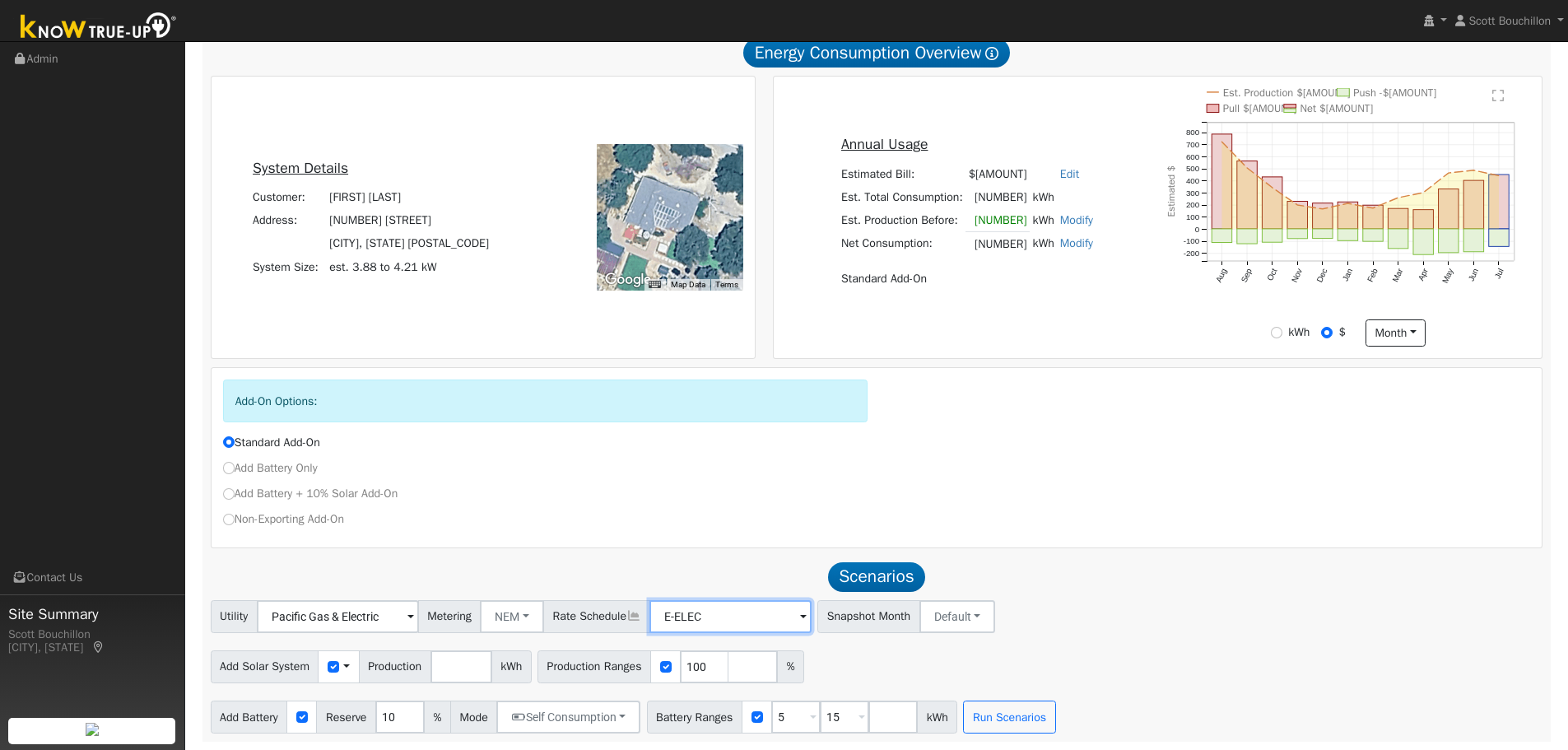 click on "E-ELEC" at bounding box center (337, 617) 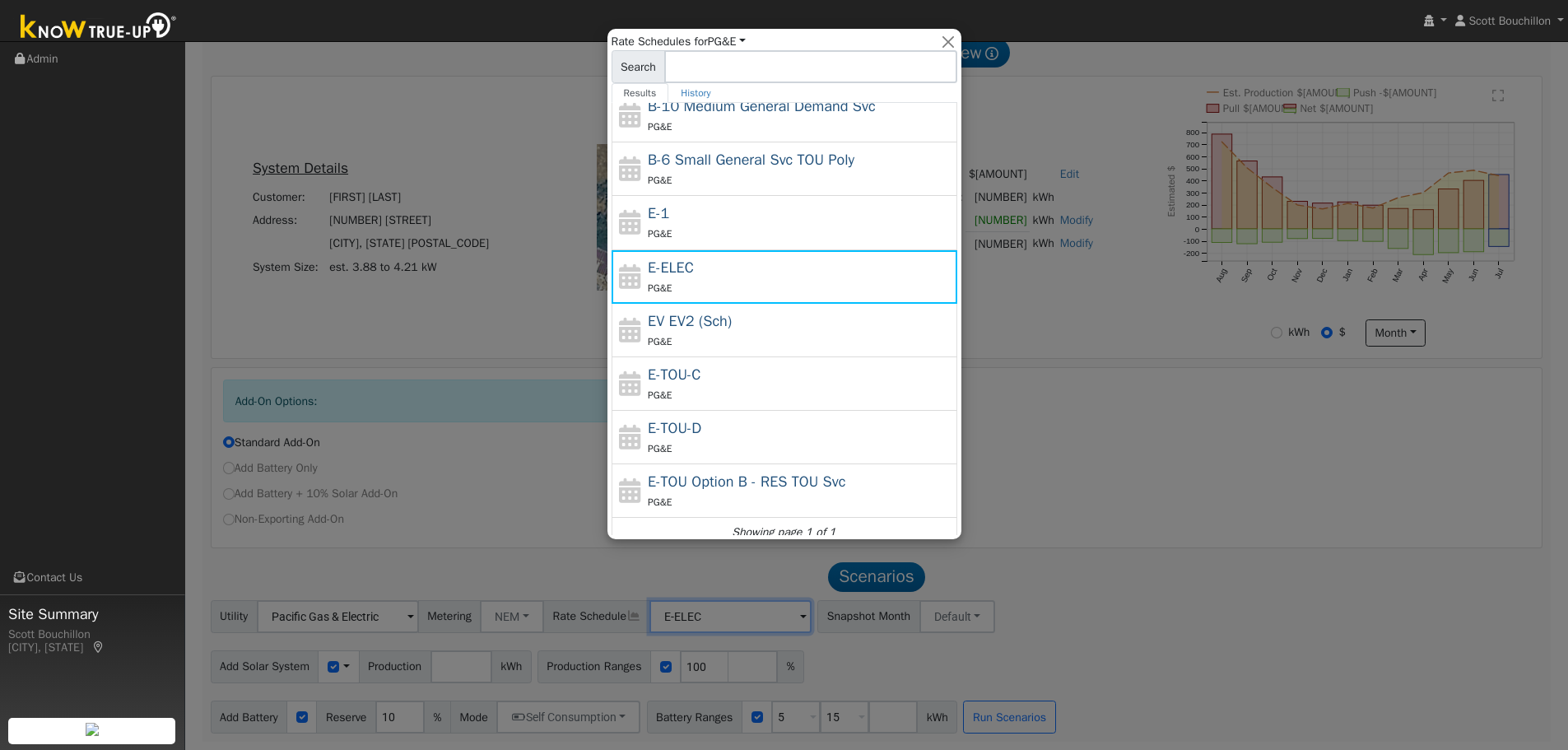 scroll, scrollTop: 180, scrollLeft: 0, axis: vertical 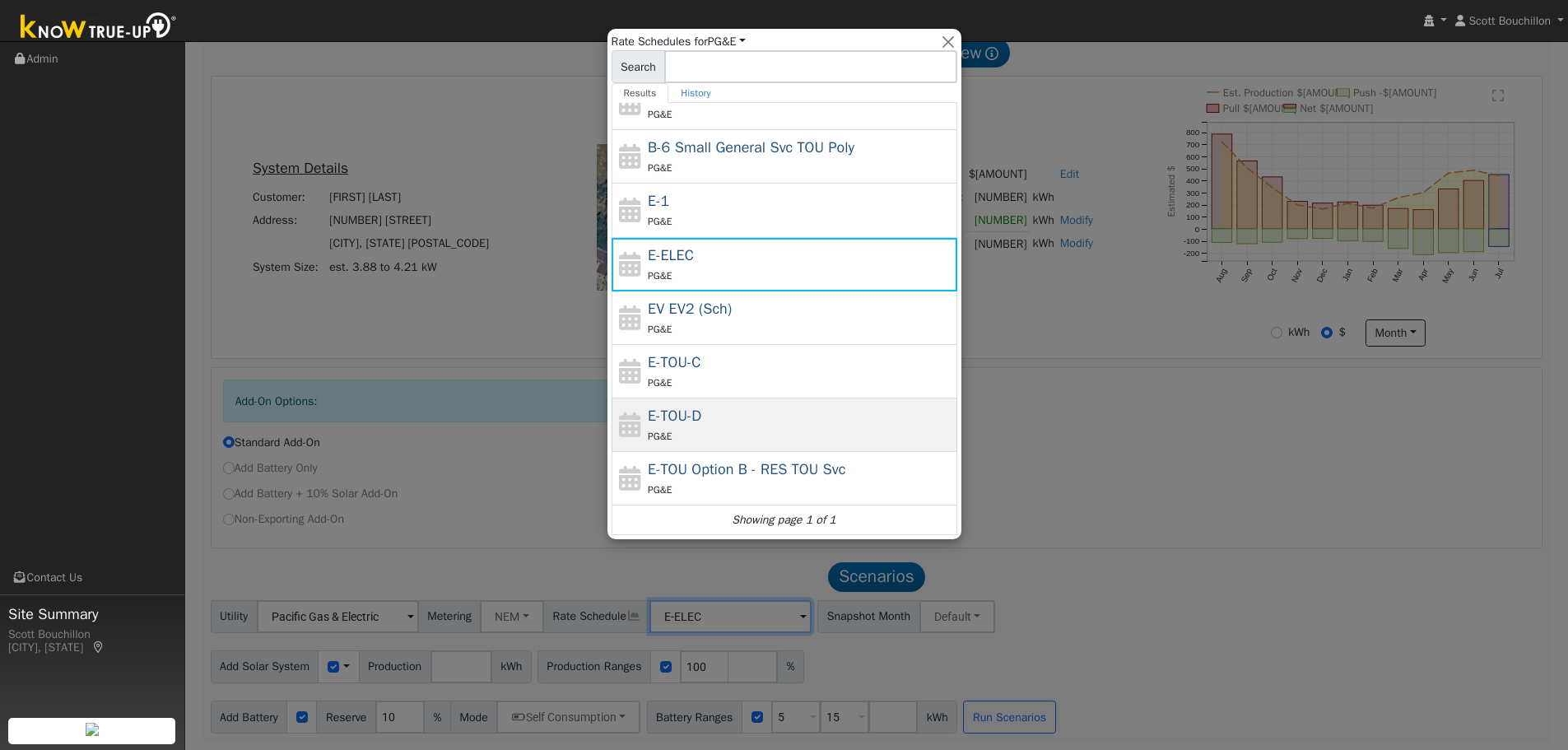click on "PG&E" at bounding box center (800, 436) 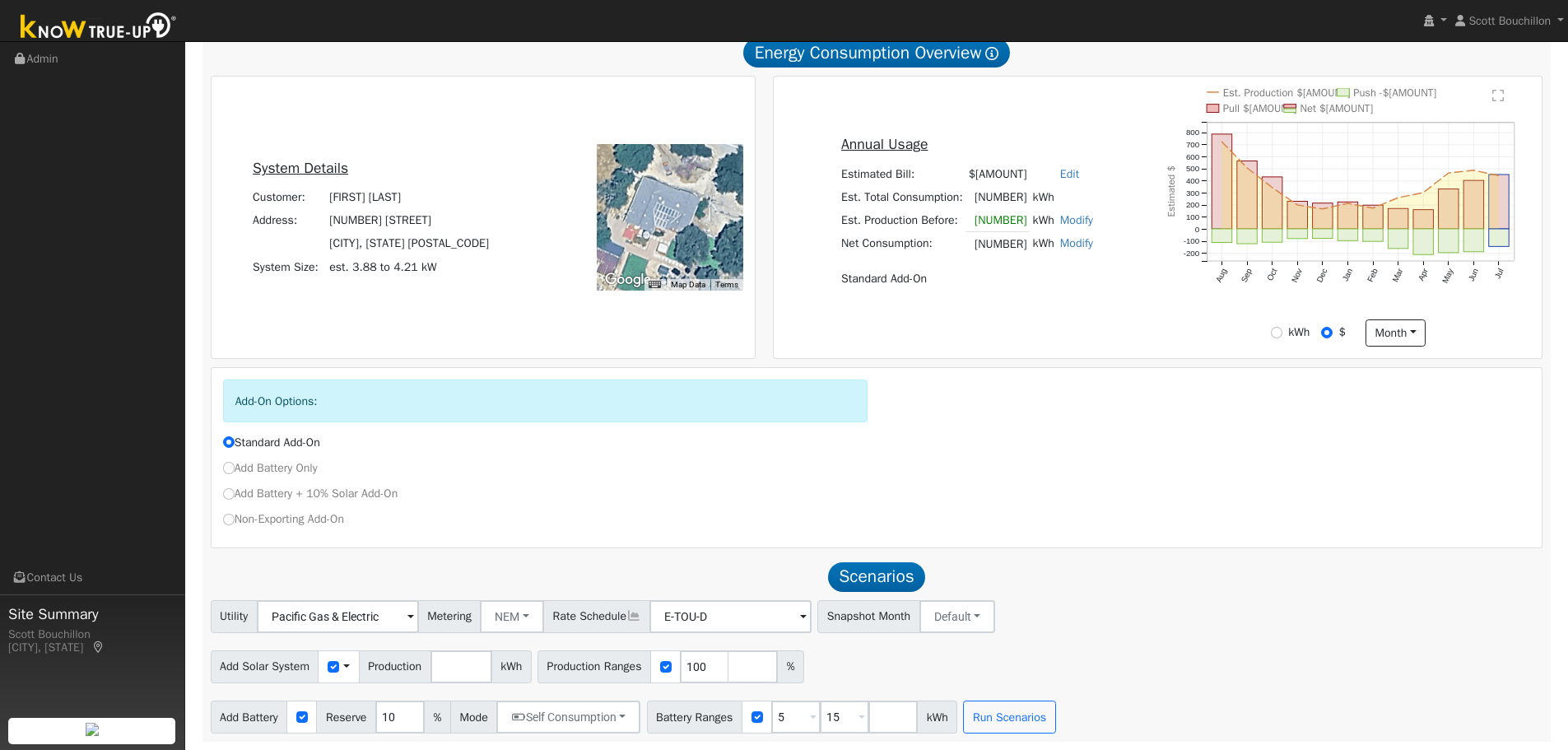 click on "Scenario Report  Powered by Know True-Up ®  Notes: ** [NUMBER] month with partial consumption data corrected  Energy Consumption Overview  Show Help  This analysis uses information about your recent energy consumption to recommend the ideal amount of battery storage based upon your need for energy bill savings and backup power.   ​You have provided your hourly consumption data, which provides the most accurate battery storage recommendation to meet your energy goals.  Your annual energy consumption is  [NUMBER] kWh  and your estimated annual cost for this power is  $[AMOUNT] Your highest energy usage month is  [MONTH] , and your lowest energy usage month is  [MONTH] System Details Customer: [FIRST] [LAST] Address: [NUMBER] [STREET] [CITY], [STATE] [POSTAL_CODE] System Size: est. [NUMBER] to [NUMBER] kW To navigate the map with touch gestures double-tap and hold your finger on the map, then drag the map. ← Move left → Move right ↑ Move up ↓ Move down + Zoom in - Zoom out Home Jump left by [NUMBER]% End Jump right by [NUMBER]% Page Up Page Down kWh" 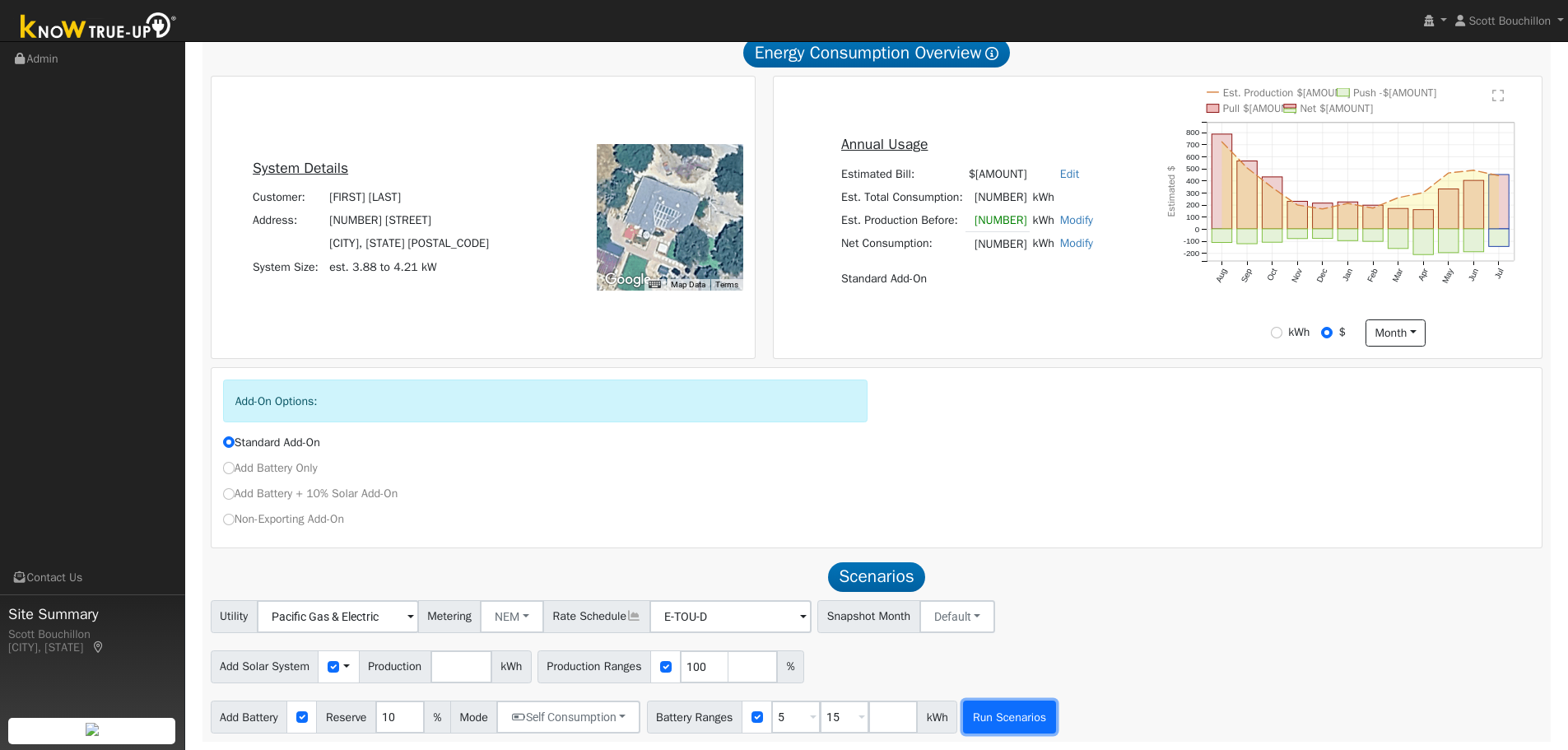 click on "Run Scenarios" at bounding box center (1009, 717) 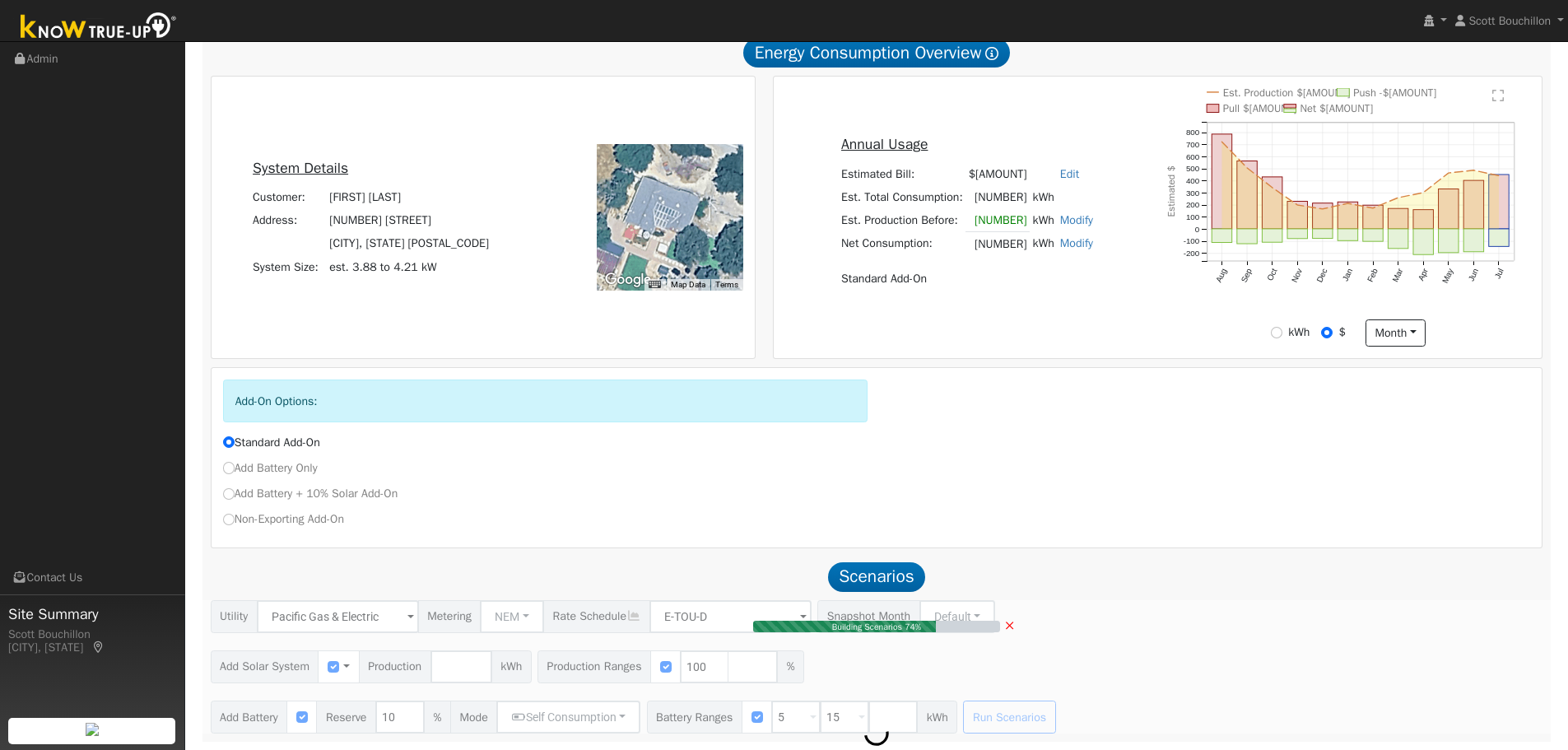 type on "1.0" 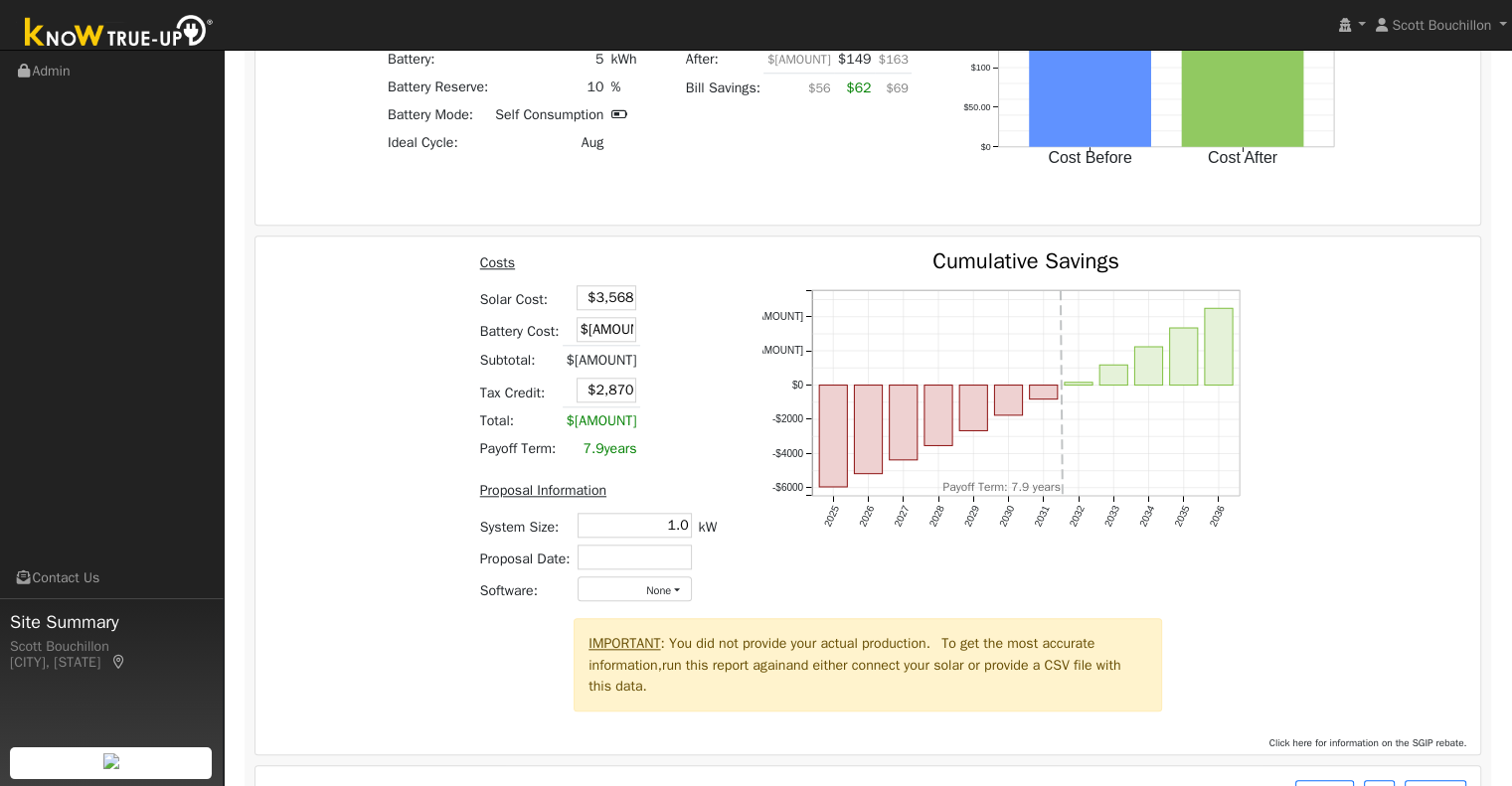 scroll, scrollTop: 1867, scrollLeft: 0, axis: vertical 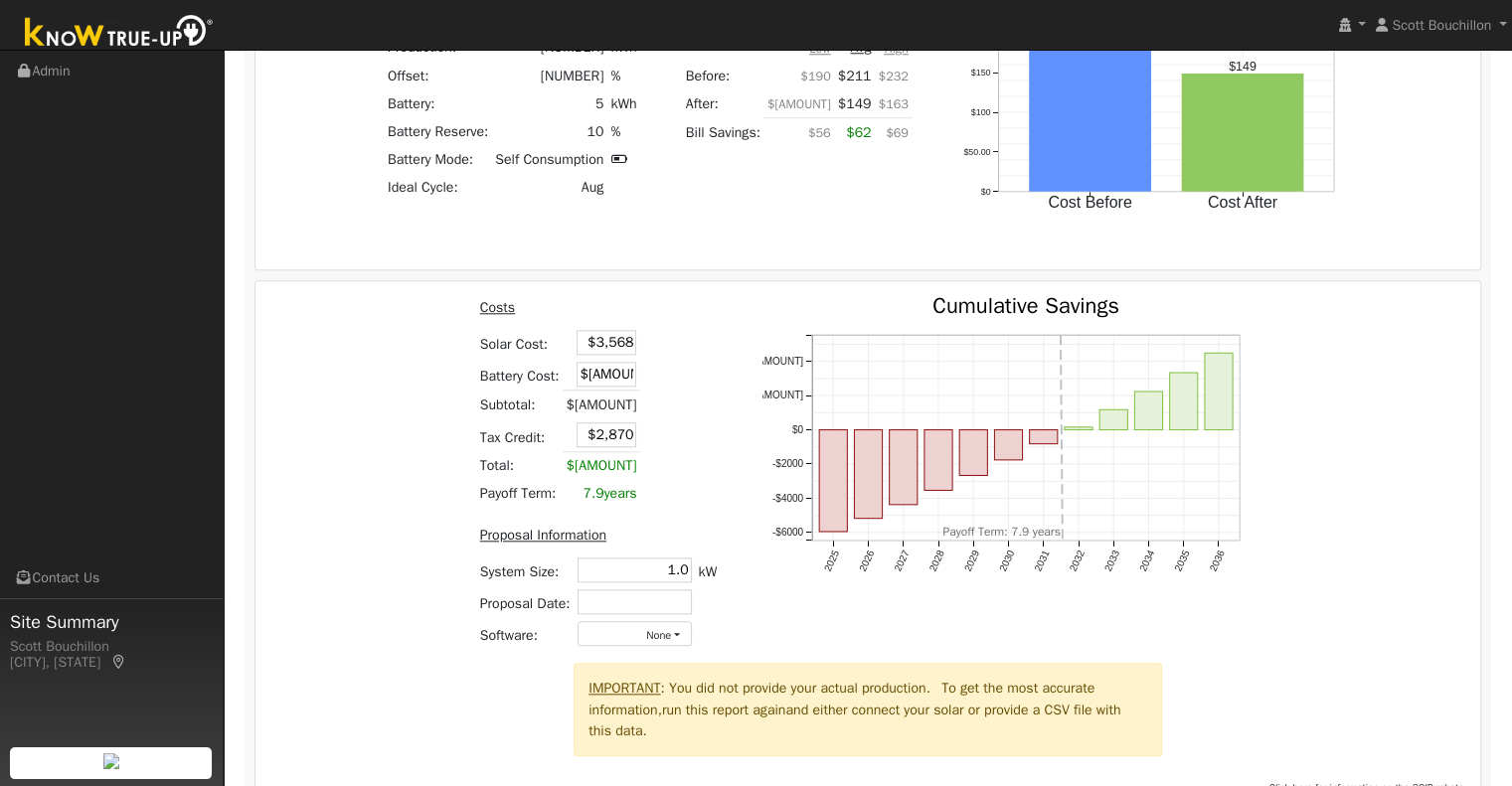 drag, startPoint x: 588, startPoint y: 344, endPoint x: 784, endPoint y: 343, distance: 196.00255 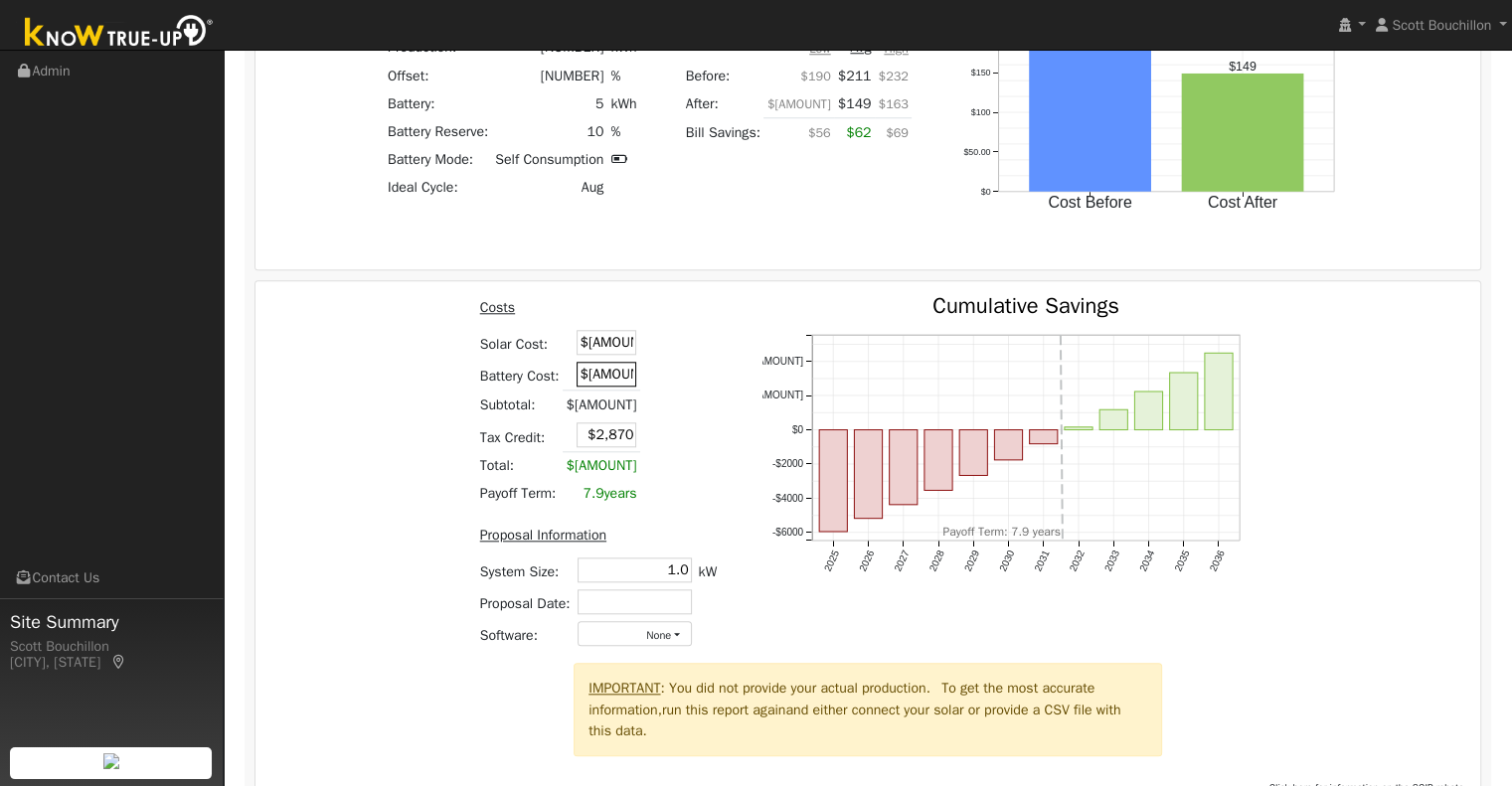 type on "$[AMOUNT]" 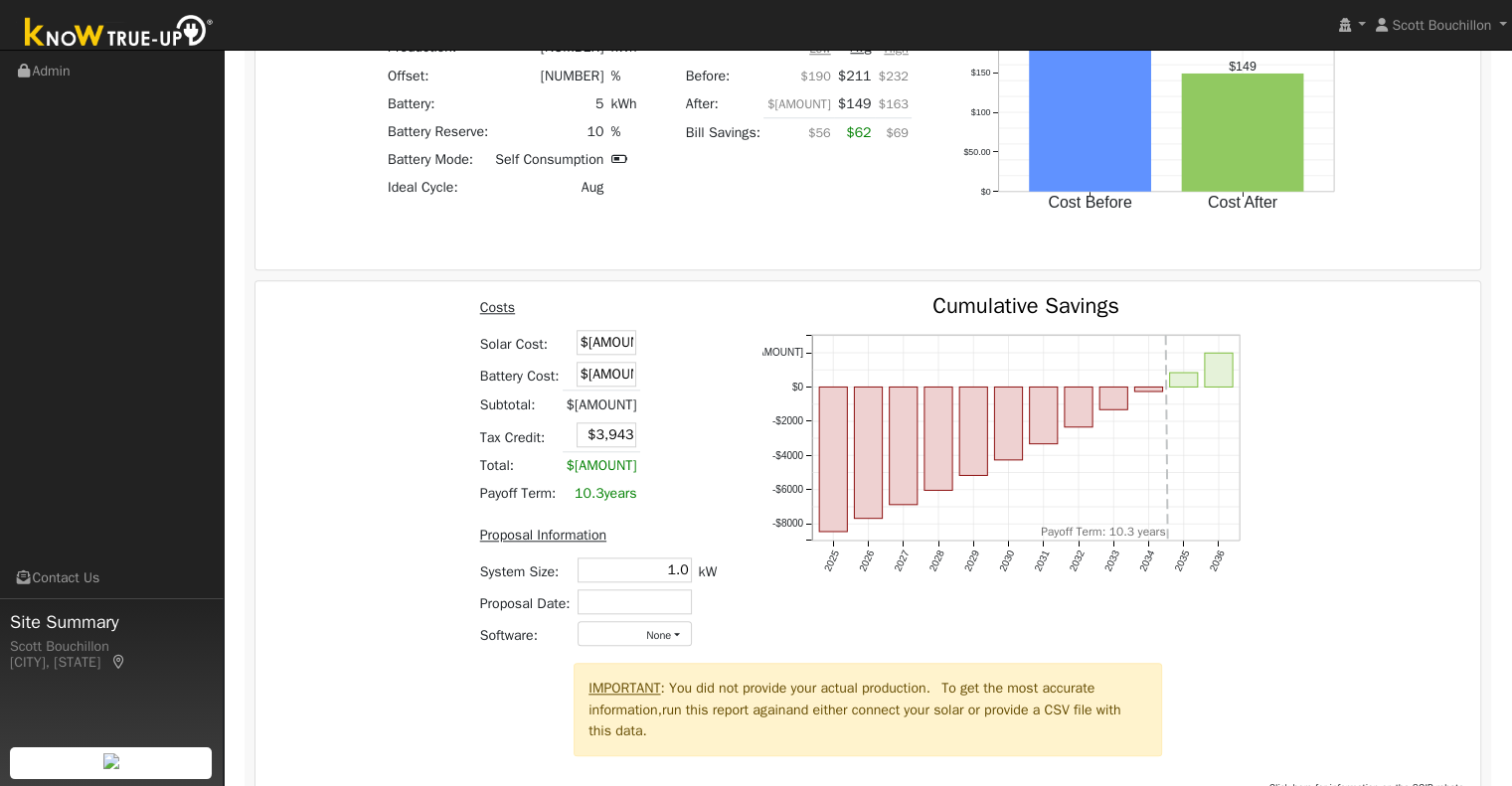 drag, startPoint x: 587, startPoint y: 376, endPoint x: 685, endPoint y: 380, distance: 98.0816 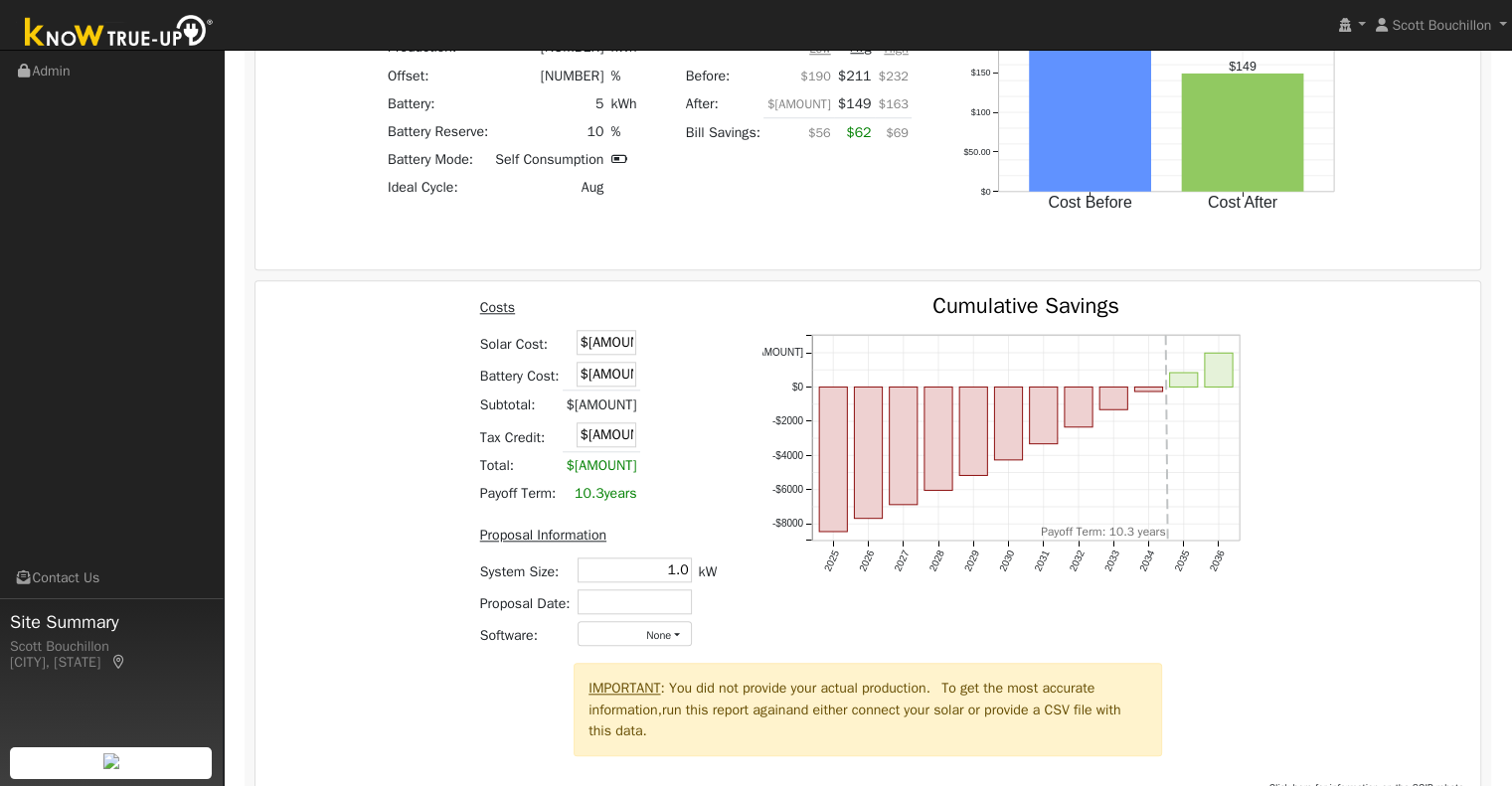 click on "Costs  Solar Cost:  $[AMOUNT]  Battery Cost:  $[AMOUNT] Subtotal: $[AMOUNT]  Tax Credit:  $[AMOUNT] Total: $[AMOUNT] Payoff Term: [NUMBER]  years Proposal Information  System Size:  [NUMBER] [NUMBER] kW Proposal Date: Software: None - None - Aurora Energy Toolbase OpenSolar Solo Solargraf - Other - [YEAR] [YEAR] [YEAR] [YEAR] [YEAR] [YEAR] [YEAR] [YEAR] [YEAR] [YEAR] [YEAR] [YEAR] [YEAR] [YEAR] [YEAR] [YEAR] -$[AMOUNT] -$[AMOUNT] -$[AMOUNT] -$[AMOUNT] -$[AMOUNT] -$[AMOUNT] -$[AMOUNT] $0 Cumulative Savings onclick="" onclick="" onclick="" onclick="" onclick="" onclick="" onclick="" onclick="" onclick="" onclick="" onclick="" onclick="" Payoff Term: [NUMBER] years" at bounding box center [868, 479] 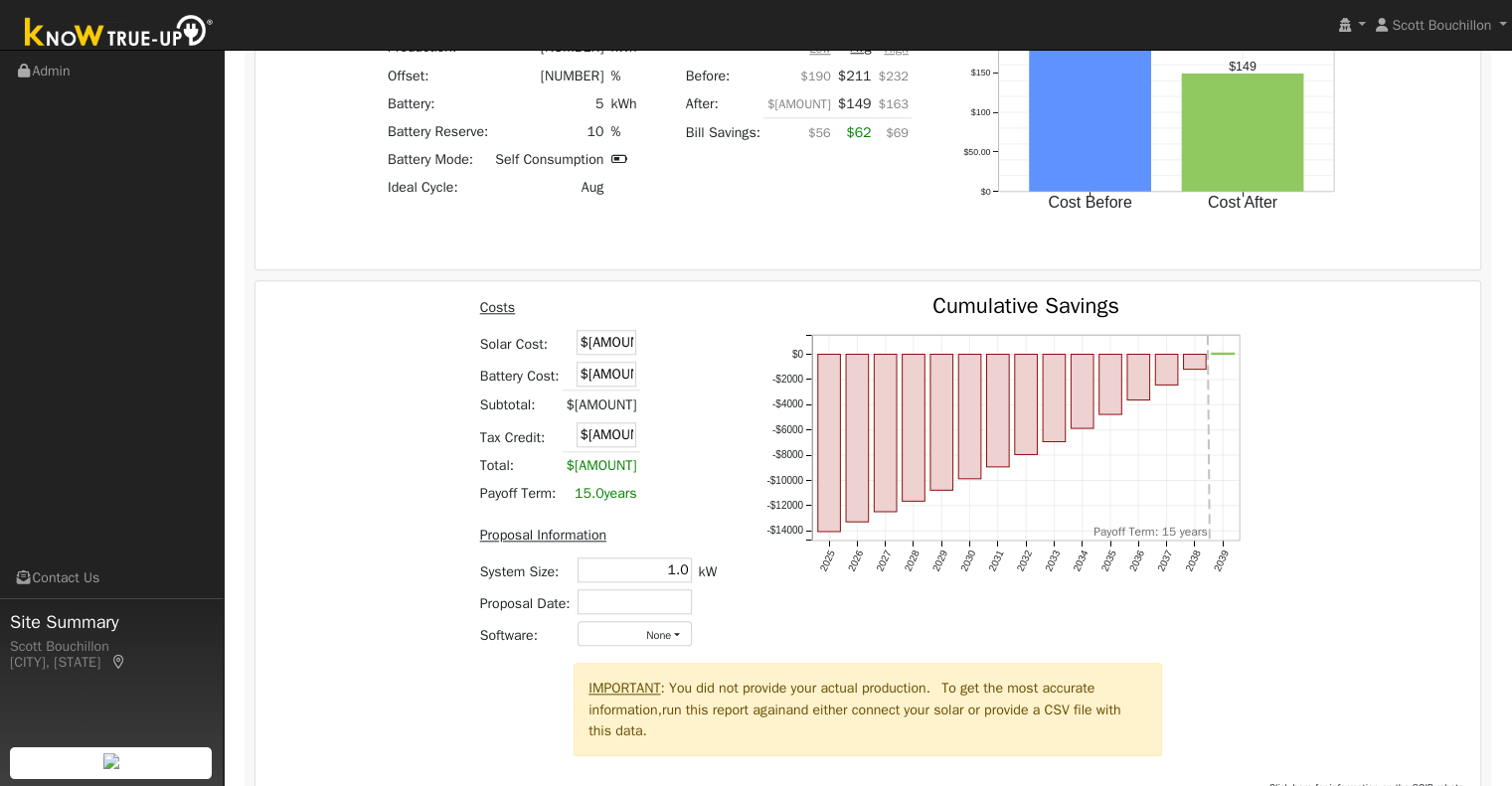 drag, startPoint x: 656, startPoint y: 571, endPoint x: 861, endPoint y: 573, distance: 205.0098 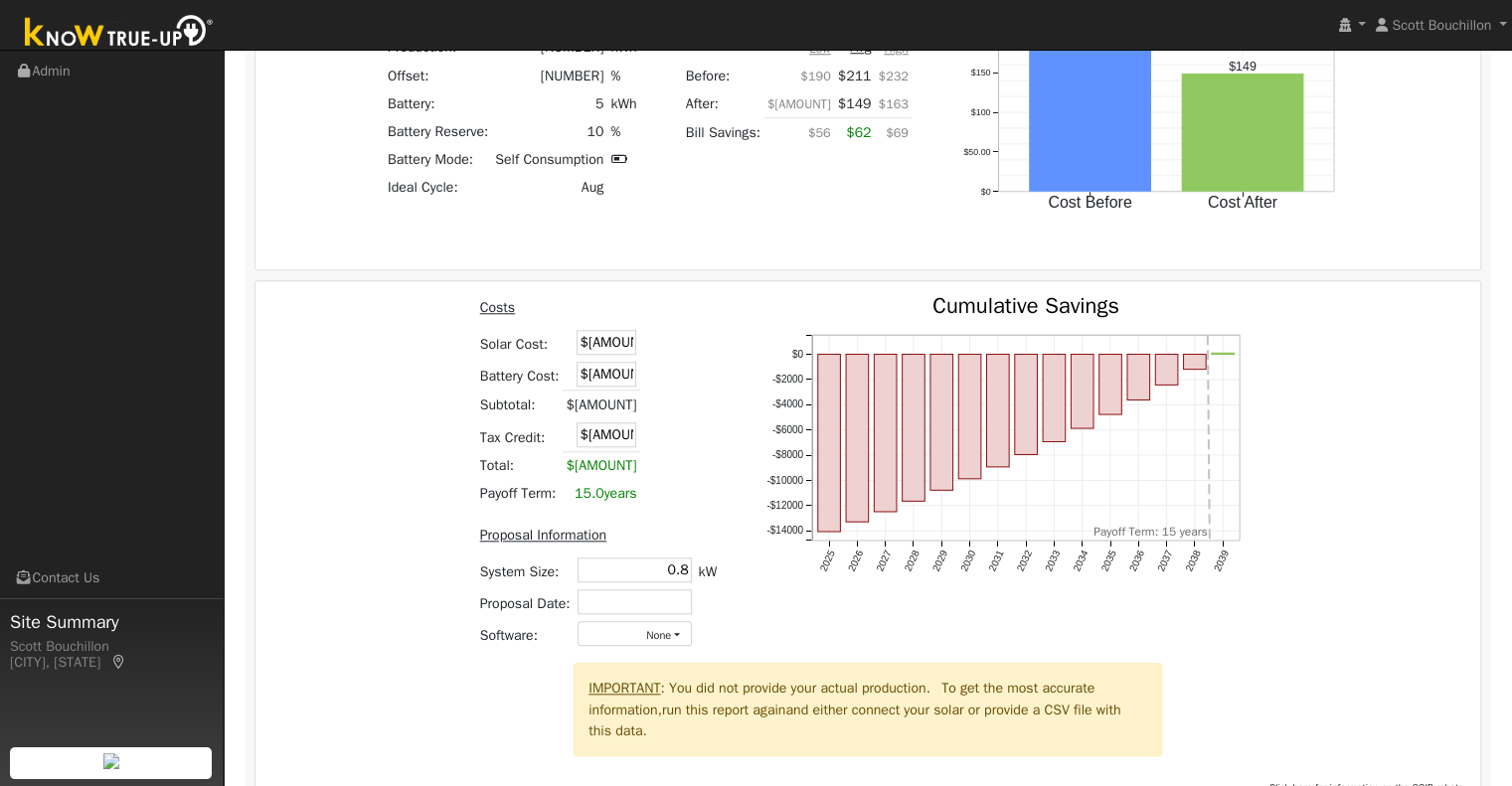 click on "Costs  Solar Cost:  $[AMOUNT]  Battery Cost:  $[AMOUNT] Subtotal: $[AMOUNT]  Tax Credit:  $[AMOUNT] Total: $[AMOUNT] Payoff Term: [NUMBER]  years Proposal Information  System Size:  [NUMBER] [NUMBER] kW Proposal Date: Software: None - None - Aurora Energy Toolbase OpenSolar Solo Solargraf - Other - [YEAR] [YEAR] [YEAR] [YEAR] [YEAR] [YEAR] [YEAR] [YEAR] [YEAR] [YEAR] [YEAR] [YEAR] [YEAR] [YEAR] [YEAR] [YEAR] -$[AMOUNT] -$[AMOUNT] -$[AMOUNT] -$[AMOUNT] -$[AMOUNT] -$[AMOUNT] -$[AMOUNT] $0 Cumulative Savings onclick="" onclick="" onclick="" onclick="" onclick="" onclick="" onclick="" onclick="" onclick="" onclick="" onclick="" onclick="" onclick="" onclick="" onclick="" Payoff Term: [NUMBER] years" at bounding box center [868, 479] 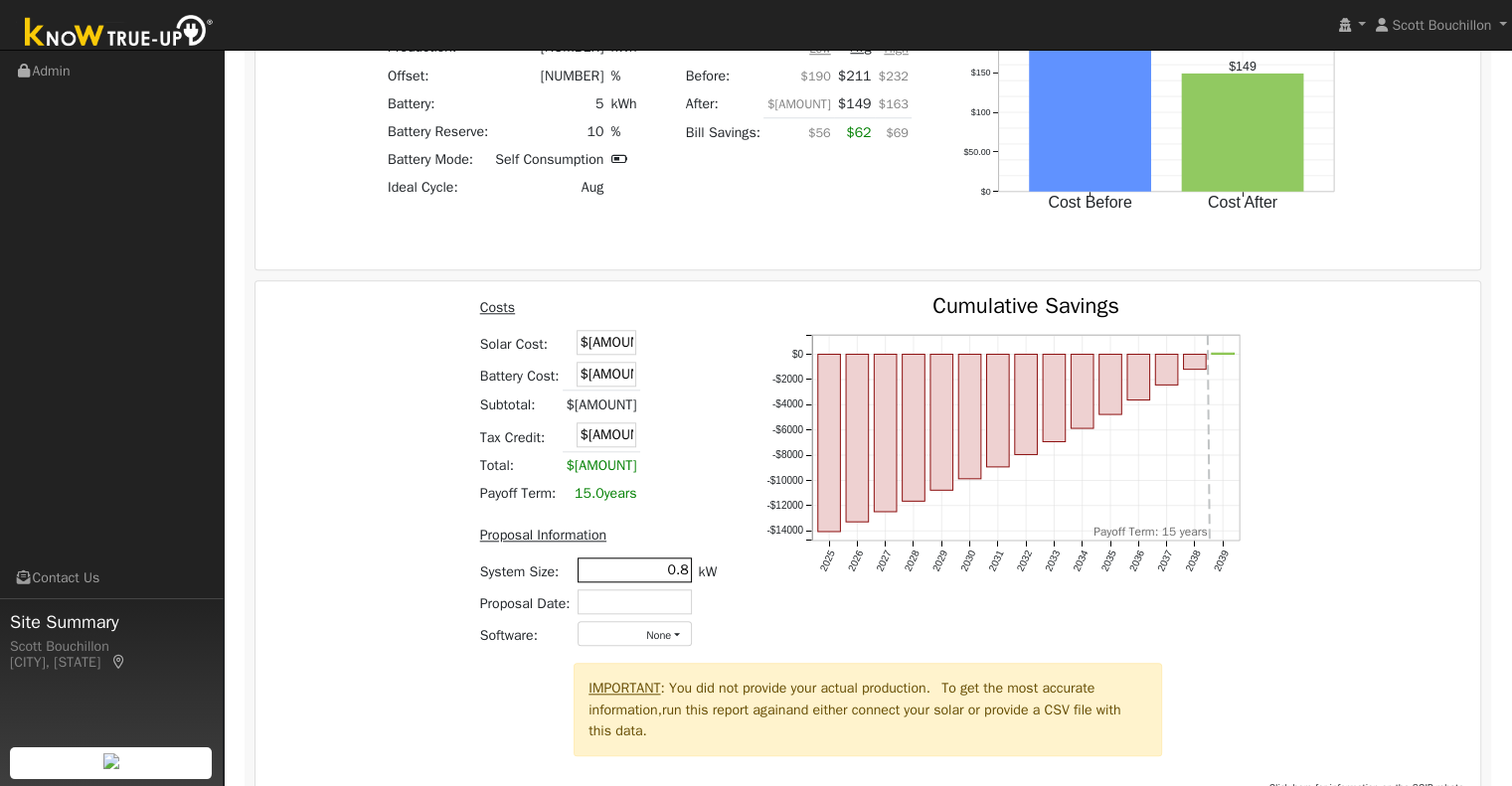 click on "0.8" at bounding box center [634, 569] 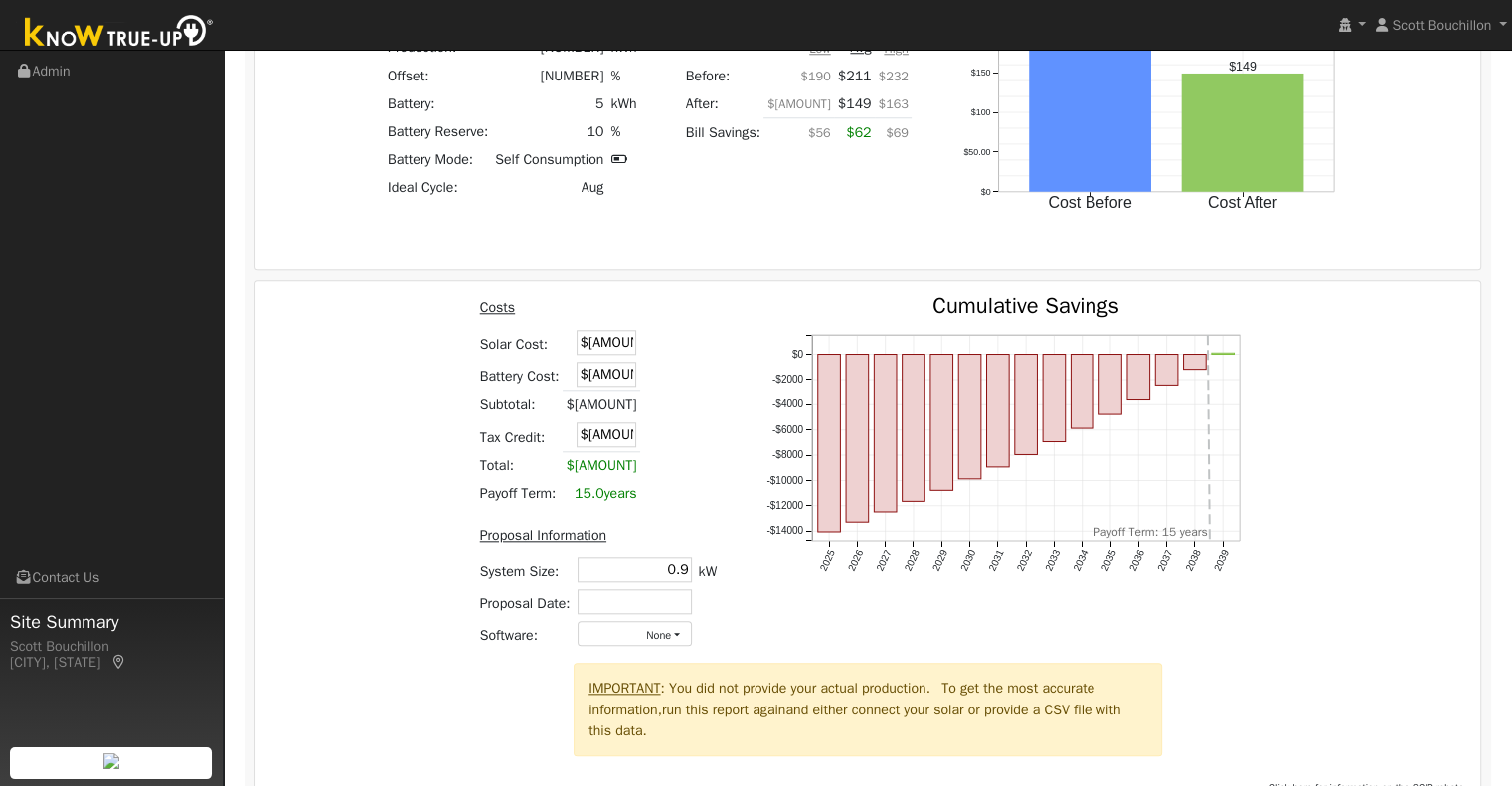 click on "Costs  Solar Cost:  $[AMOUNT]  Battery Cost:  $[AMOUNT] Subtotal: $[AMOUNT]  Tax Credit:  $[AMOUNT] Total: $[AMOUNT] Payoff Term: [NUMBER]  years Proposal Information  System Size:  [NUMBER] [NUMBER] kW Proposal Date: Software: None - None - Aurora Energy Toolbase OpenSolar Solo Solargraf - Other - [YEAR] [YEAR] [YEAR] [YEAR] [YEAR] [YEAR] [YEAR] [YEAR] [YEAR] [YEAR] [YEAR] [YEAR] [YEAR] [YEAR] [YEAR] [YEAR] -$[AMOUNT] -$[AMOUNT] -$[AMOUNT] -$[AMOUNT] -$[AMOUNT] -$[AMOUNT] -$[AMOUNT] $0 Cumulative Savings onclick="" onclick="" onclick="" onclick="" onclick="" onclick="" onclick="" onclick="" onclick="" onclick="" onclick="" onclick="" onclick="" onclick="" onclick="" Payoff Term: [NUMBER] years" at bounding box center [868, 479] 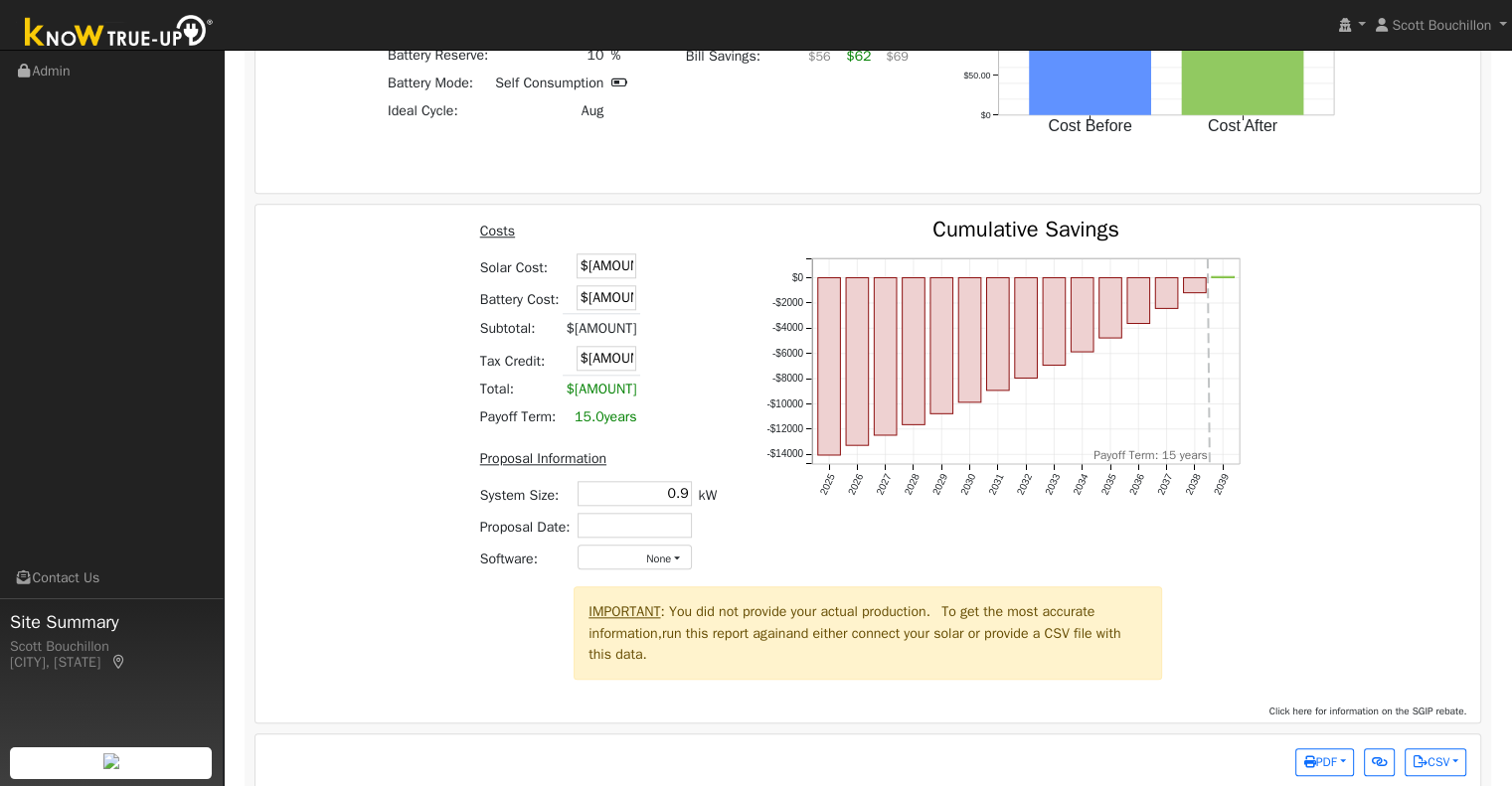 scroll, scrollTop: 1966, scrollLeft: 0, axis: vertical 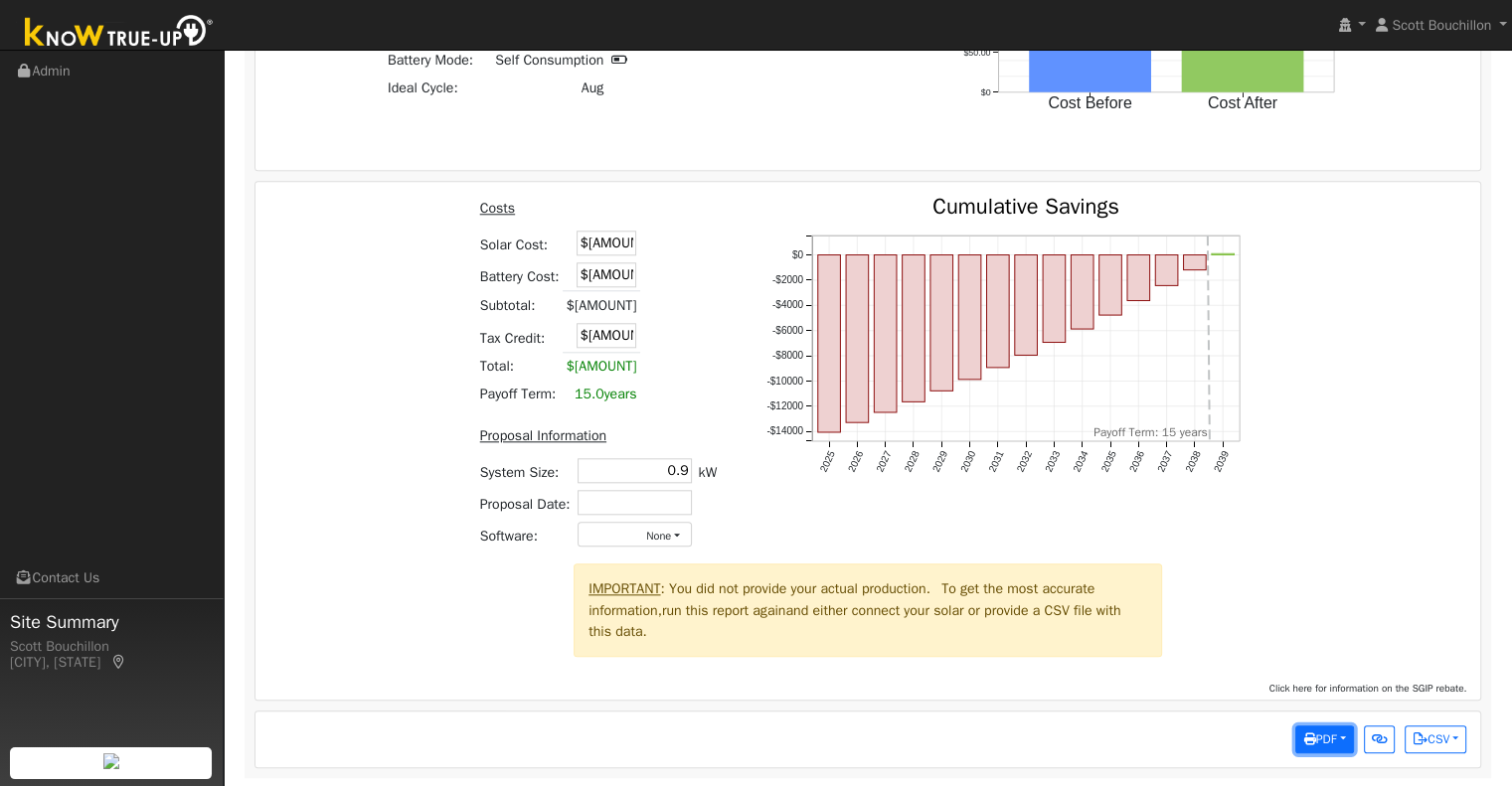 click on "PDF" at bounding box center [1319, 739] 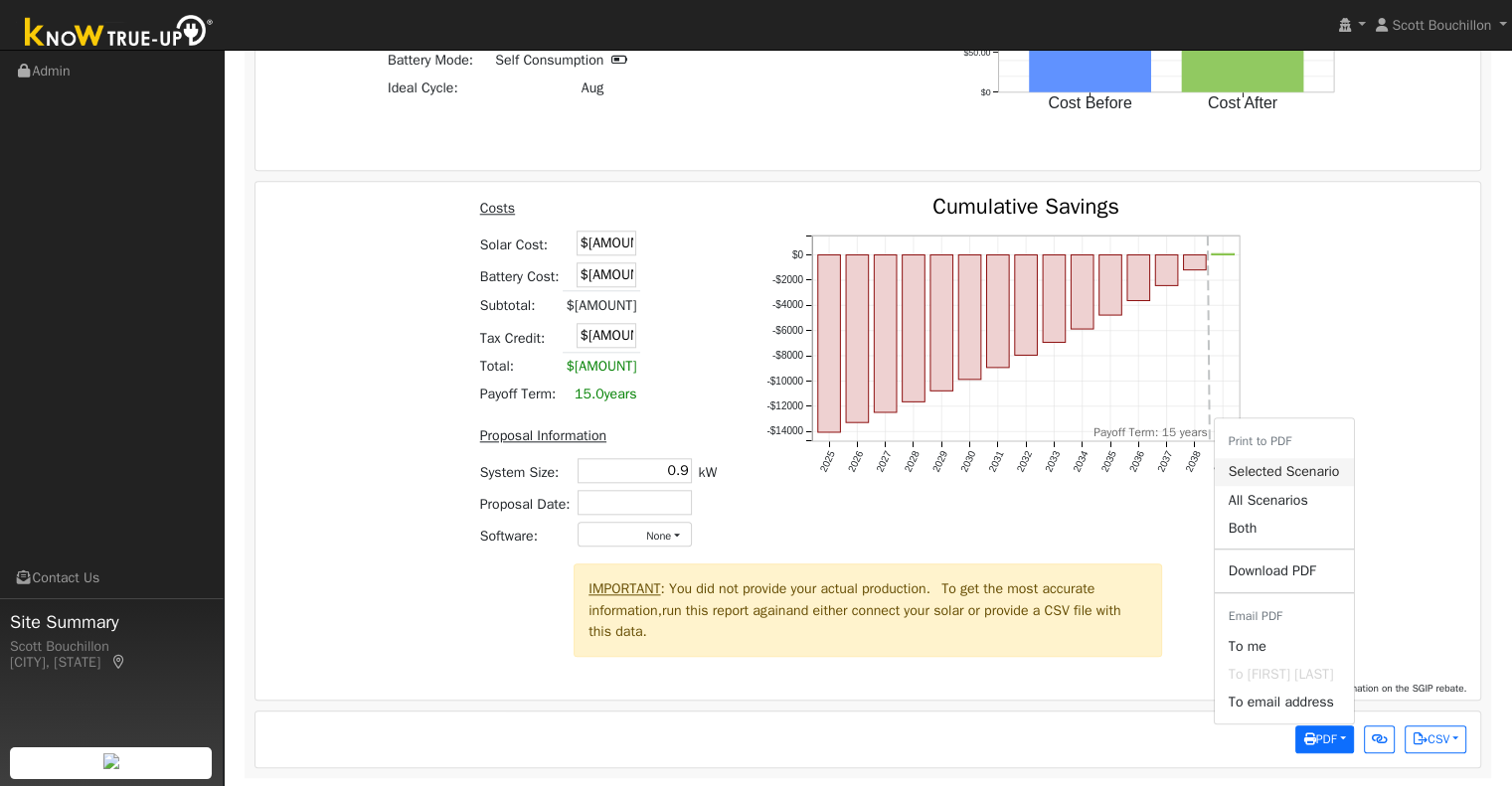click on "Selected Scenario" at bounding box center [1284, 472] 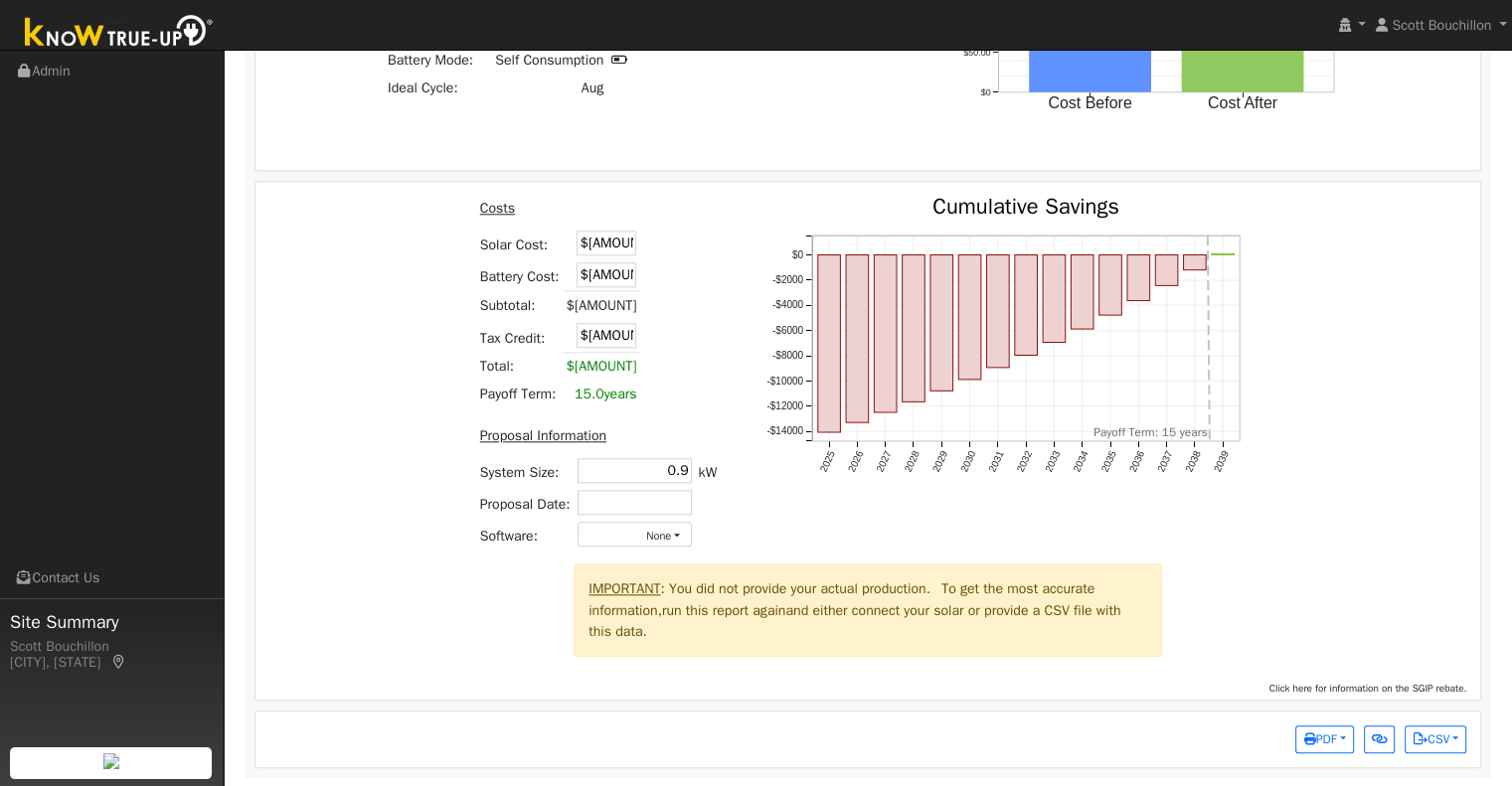 click on "$[AMOUNT]" at bounding box center (620, -593) 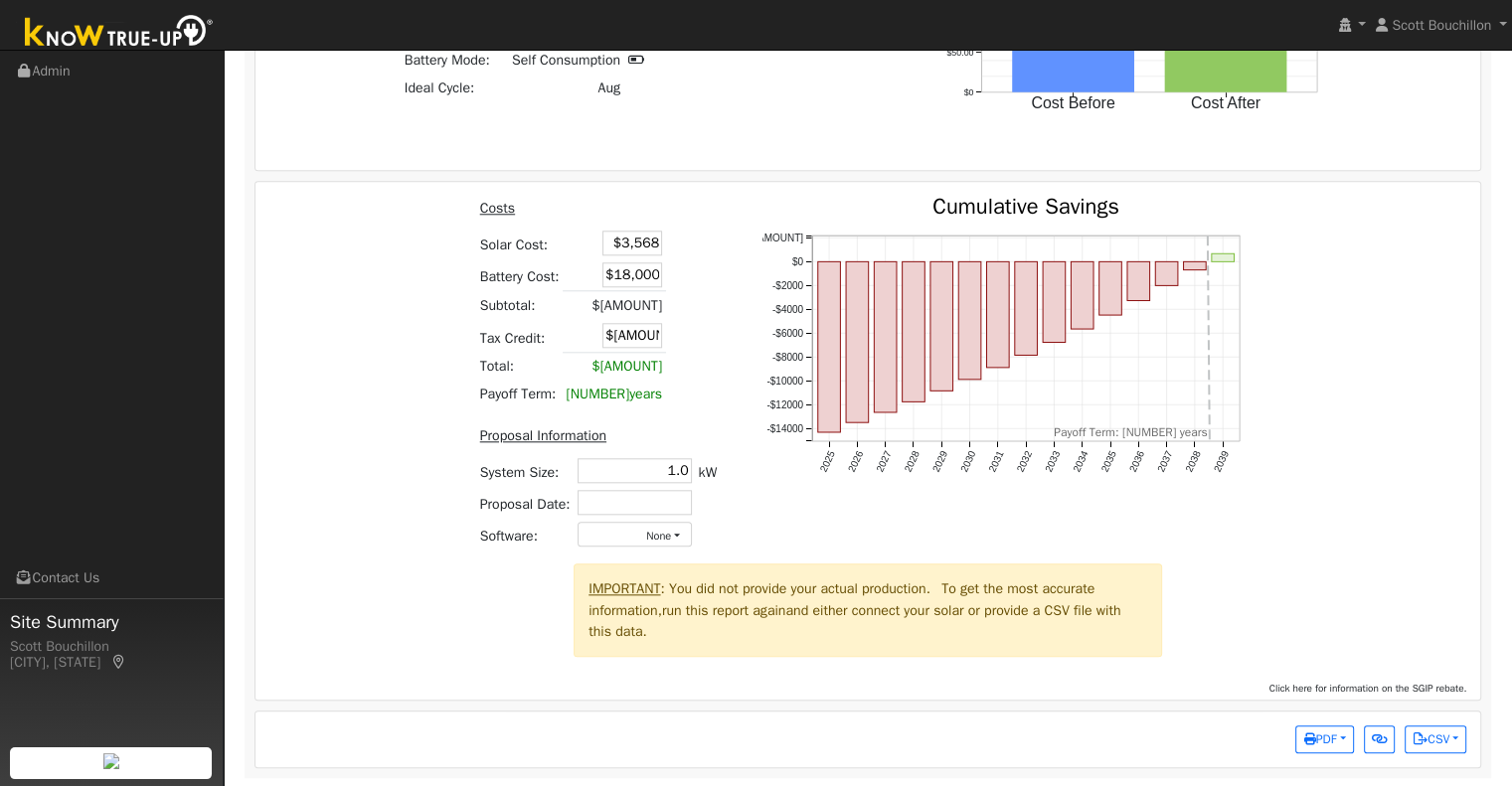 drag, startPoint x: 659, startPoint y: 467, endPoint x: 795, endPoint y: 460, distance: 136.18003 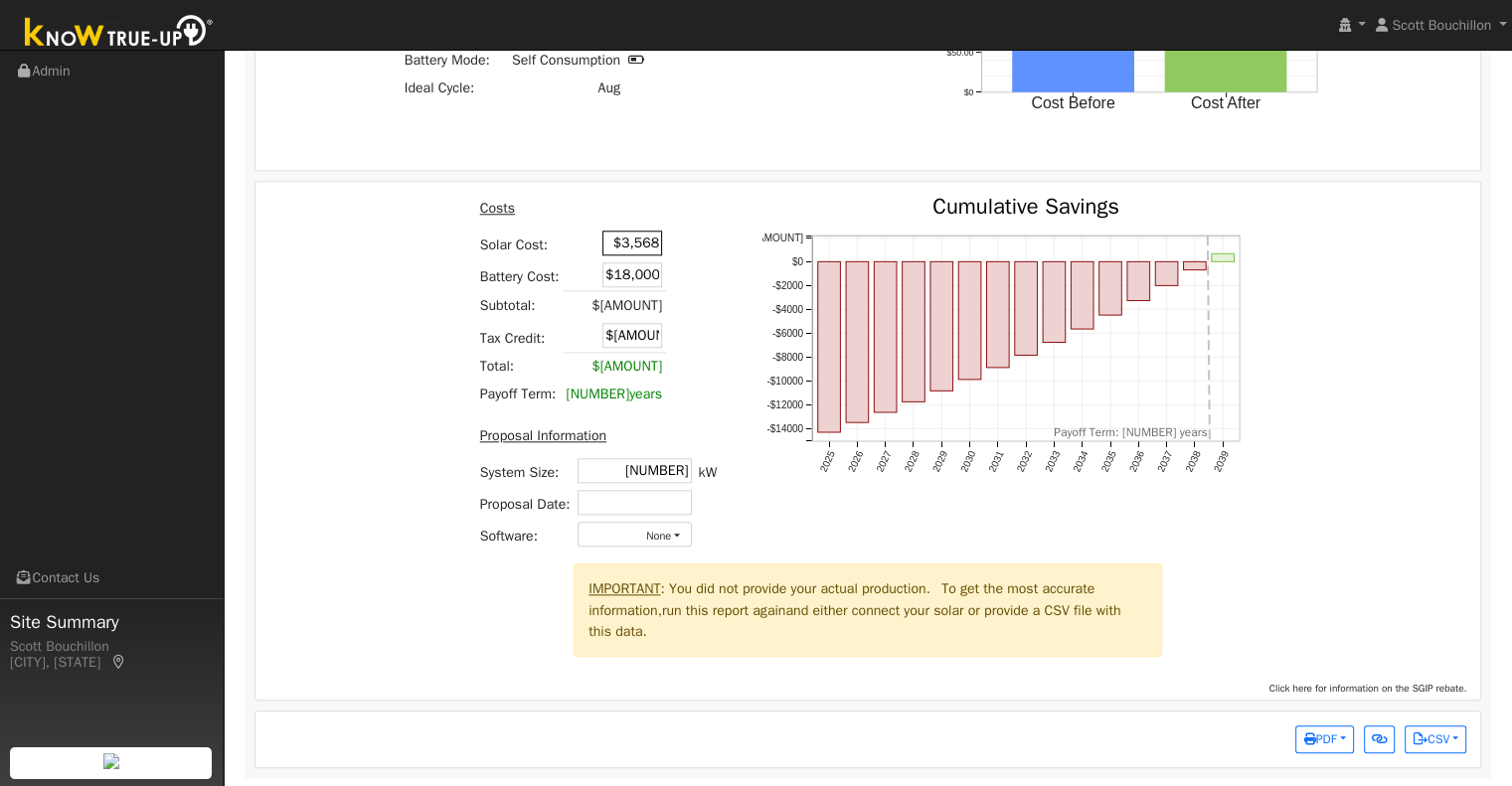 type on "0.9" 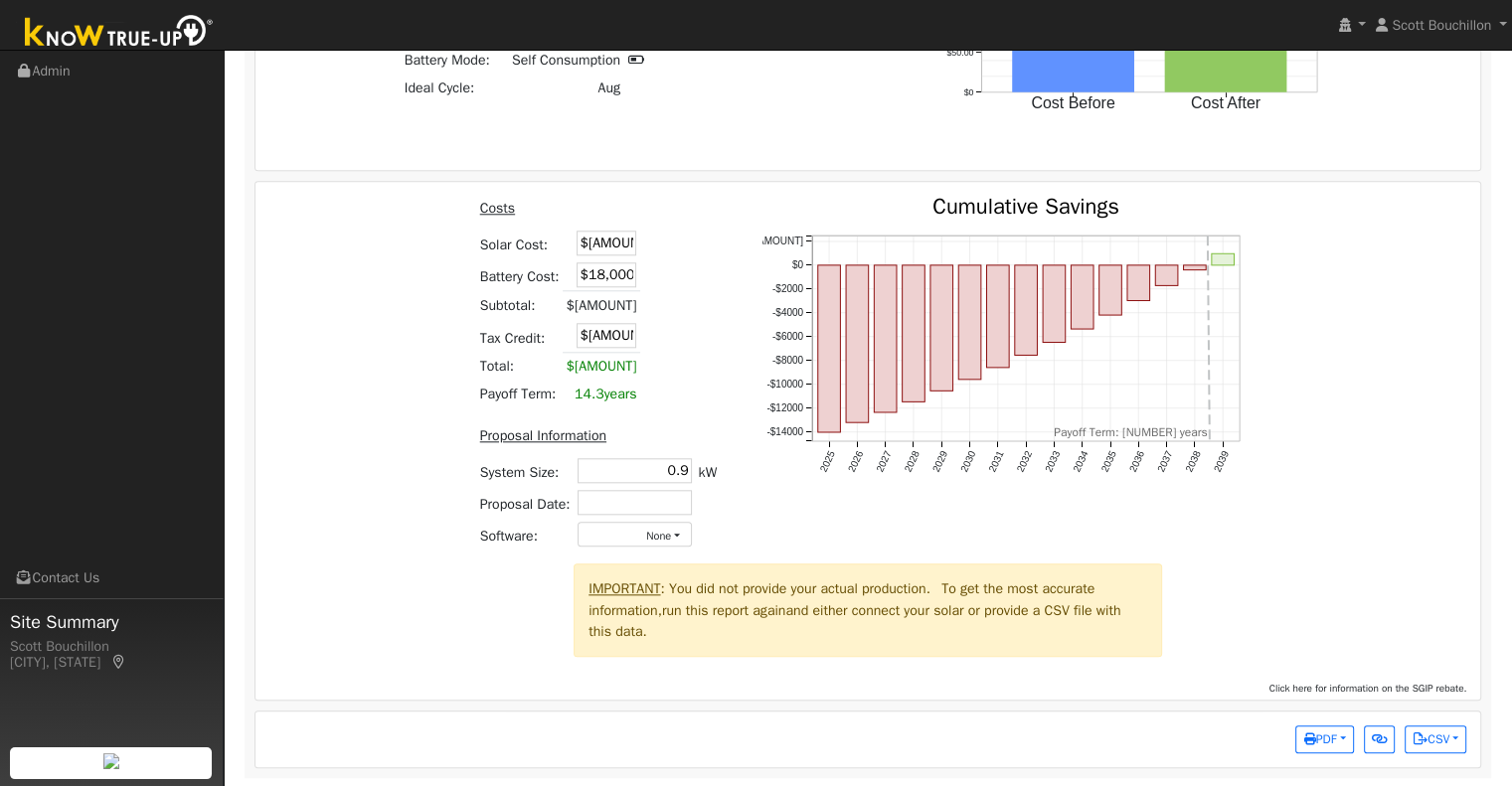 drag, startPoint x: 588, startPoint y: 243, endPoint x: 711, endPoint y: 242, distance: 123.004065 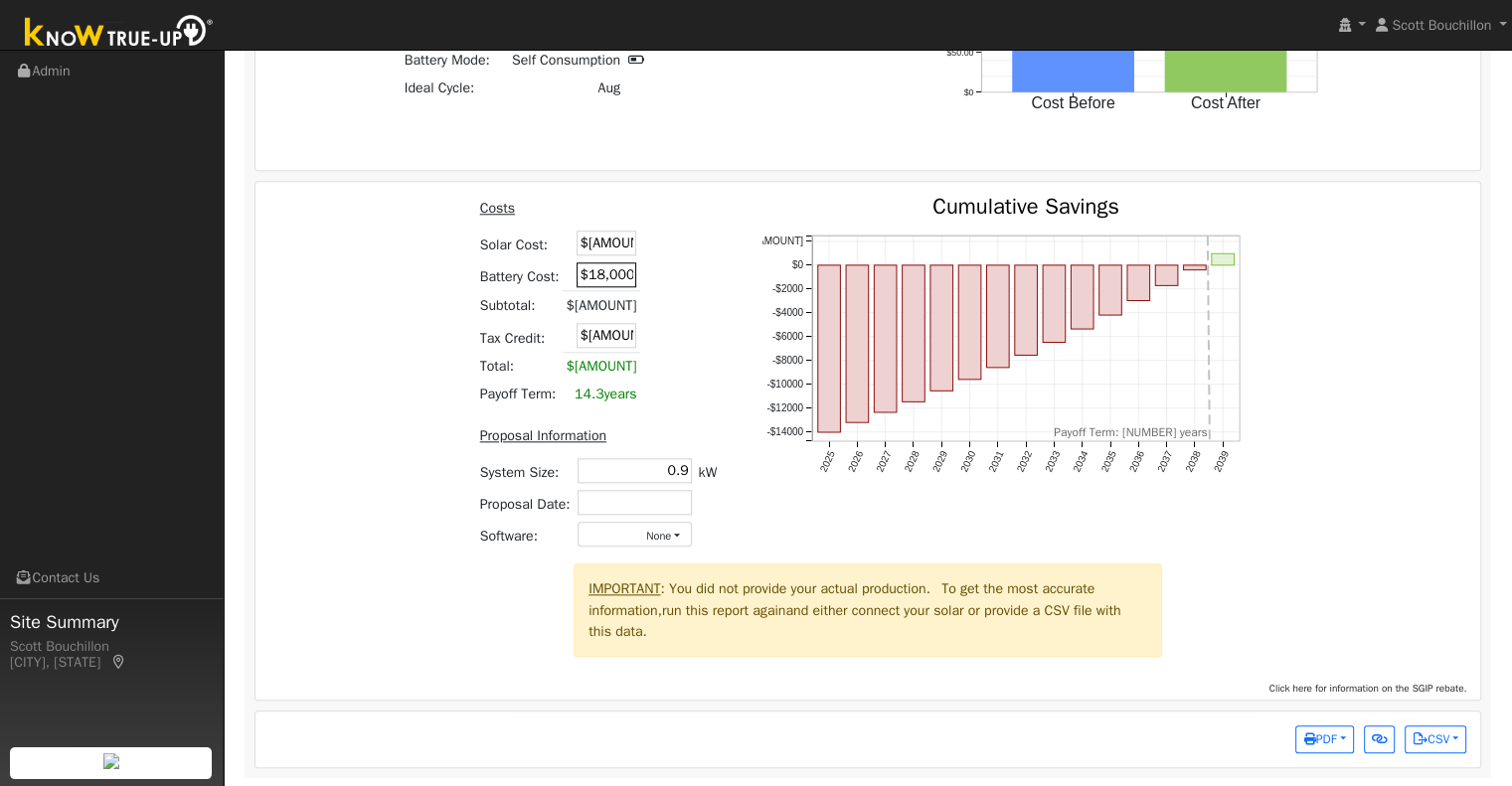 type on "$[AMOUNT]" 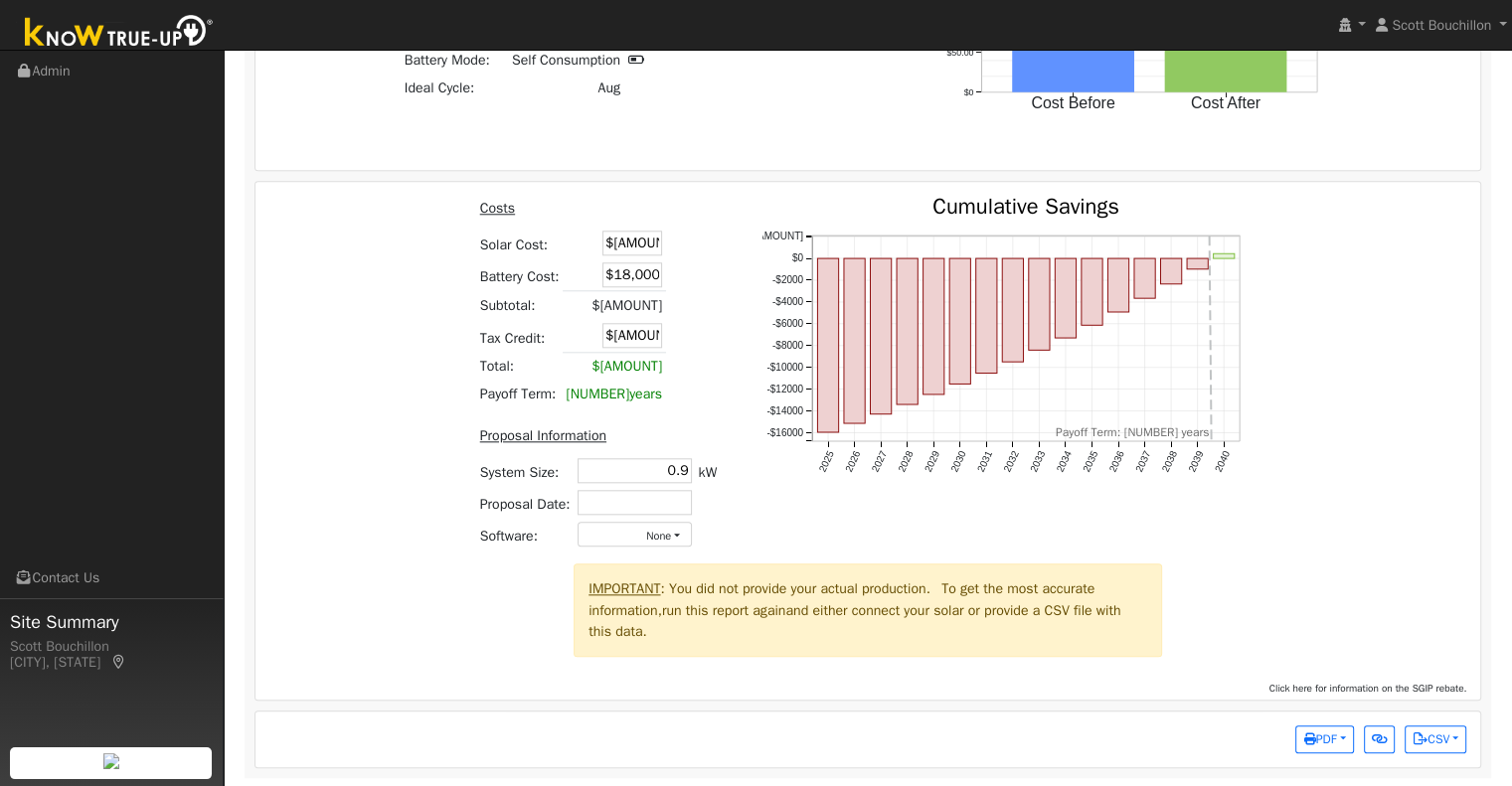 drag, startPoint x: 583, startPoint y: 276, endPoint x: 802, endPoint y: 277, distance: 219.00228 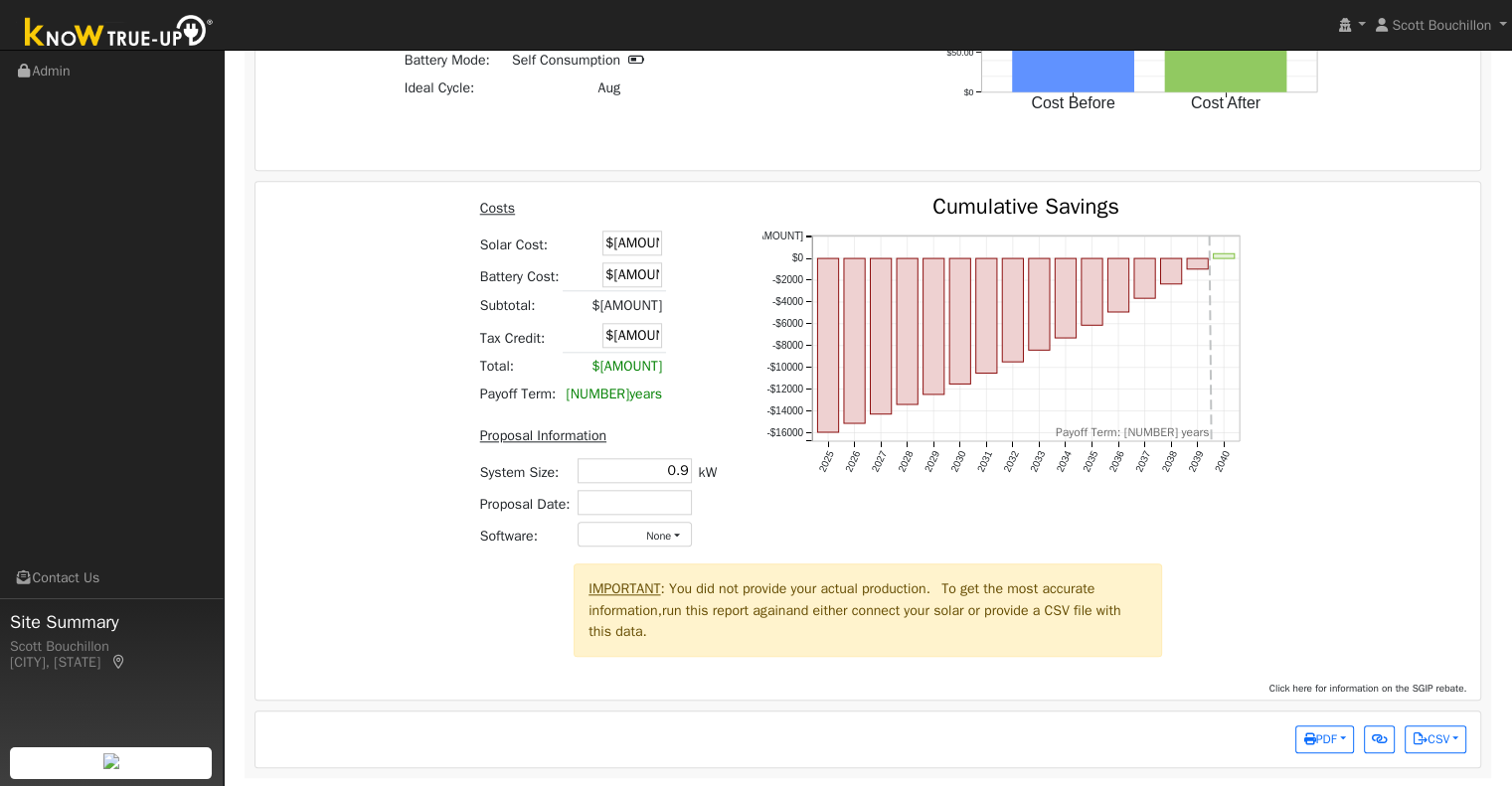type on "$[AMOUNT]" 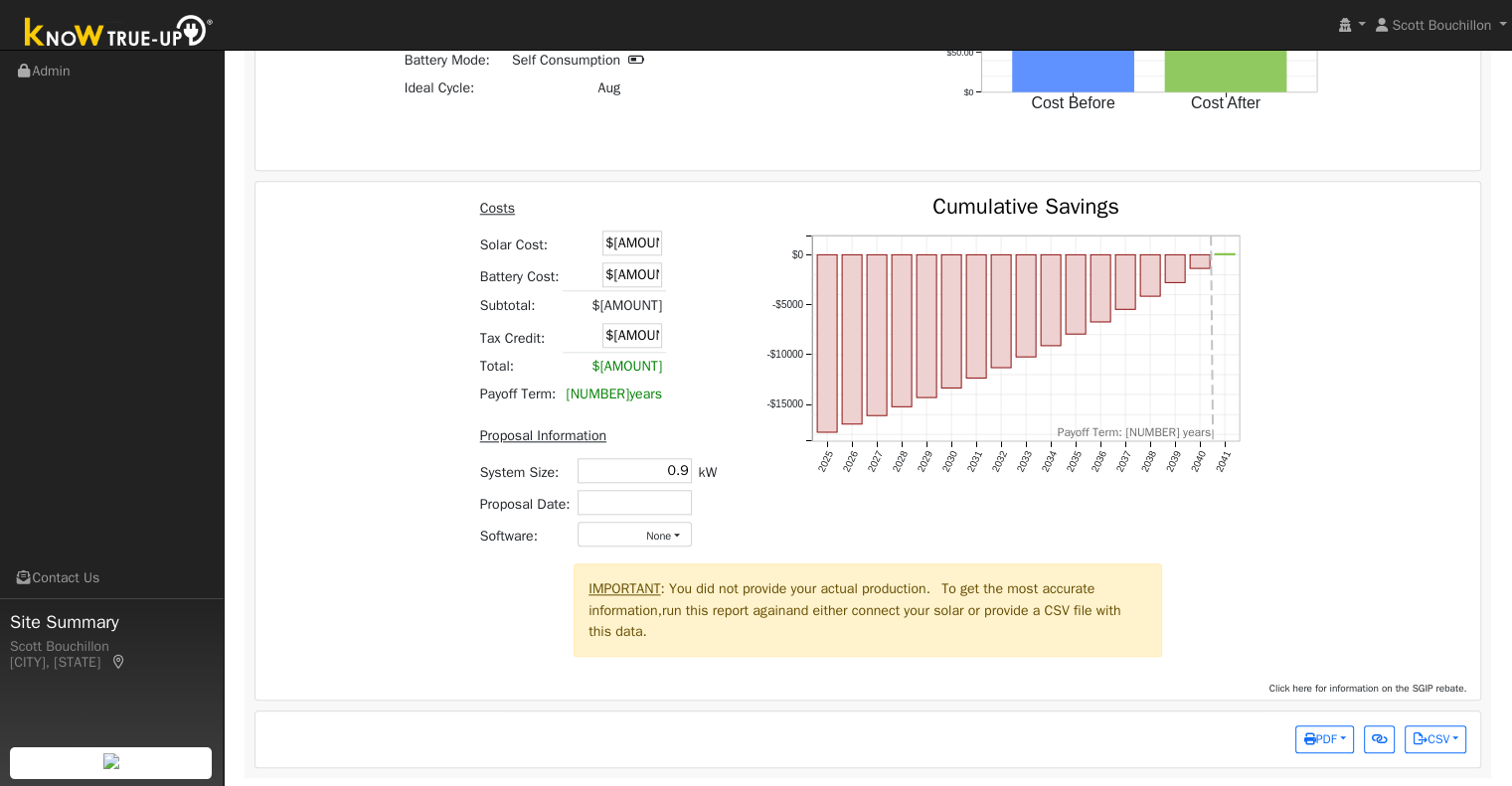click on "Costs  Solar Cost:  $[AMOUNT]  Battery Cost:  $[AMOUNT] Subtotal: $[AMOUNT]  Tax Credit:  $[AMOUNT] Total: $[AMOUNT] Payoff Term: [NUMBER]  years" at bounding box center (597, 302) 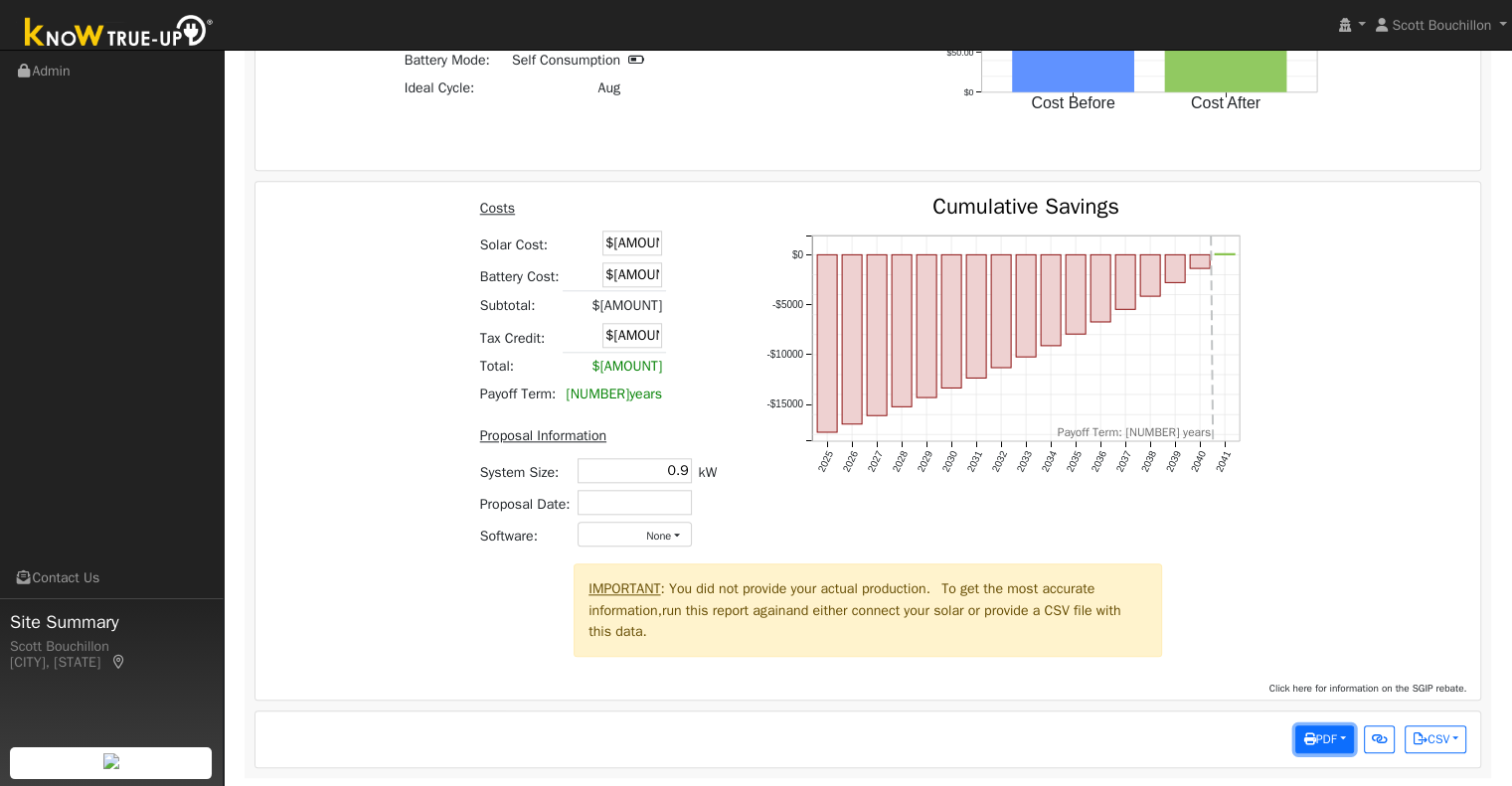 click on "PDF" at bounding box center [1324, 739] 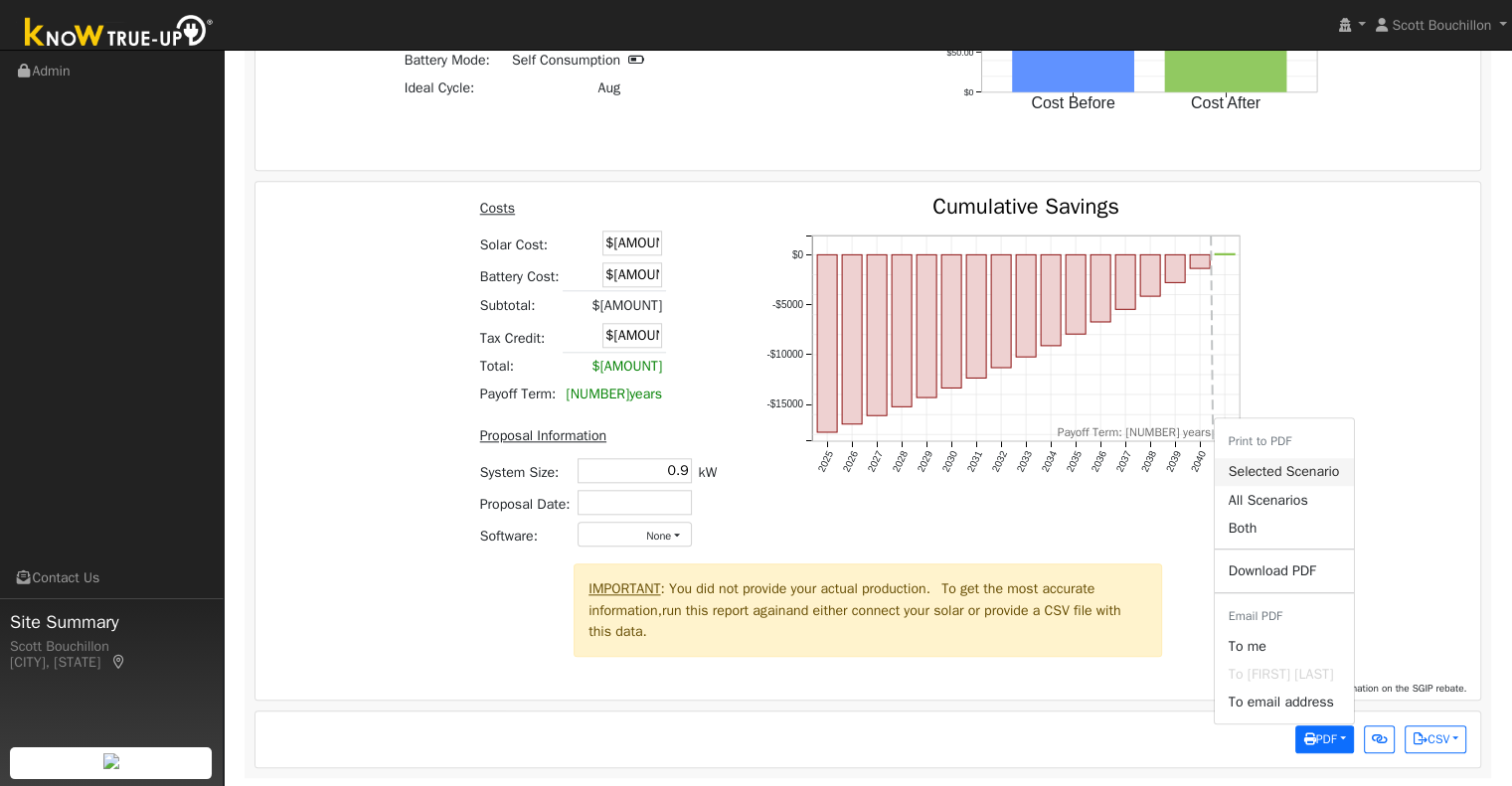 click on "Selected Scenario" at bounding box center (1284, 472) 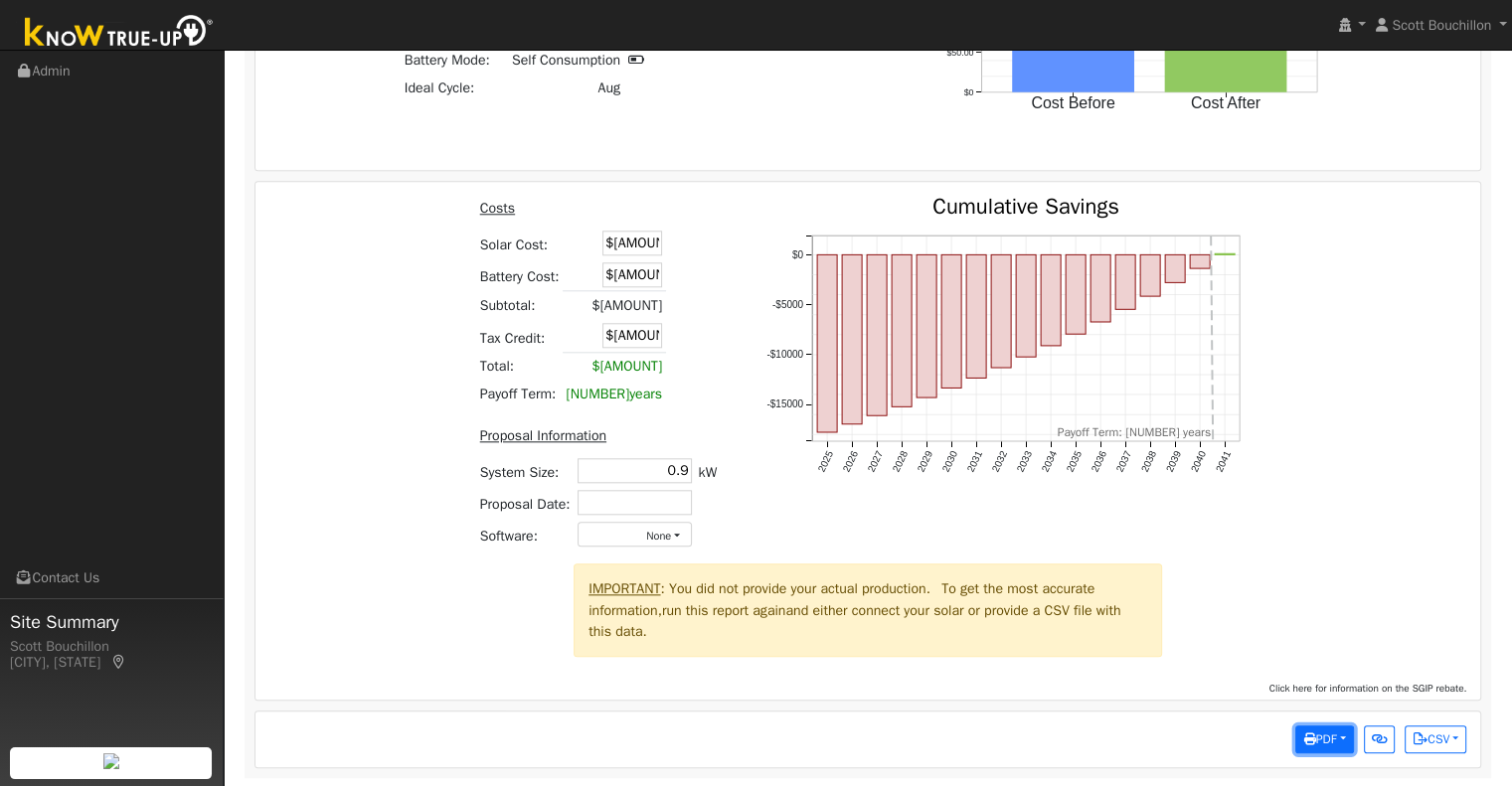click on "PDF" at bounding box center [1324, 739] 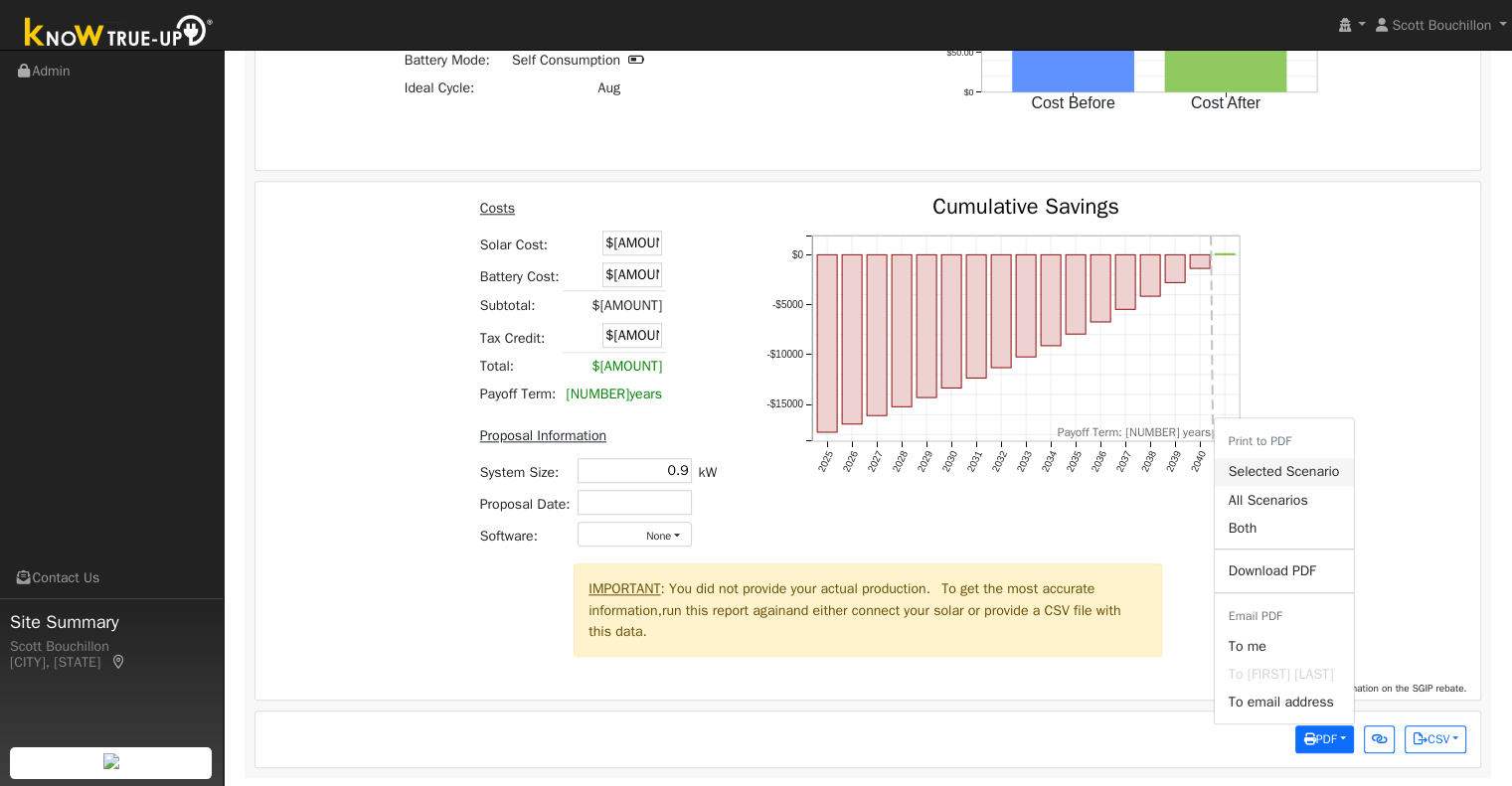 click on "Selected Scenario" at bounding box center (1284, 472) 